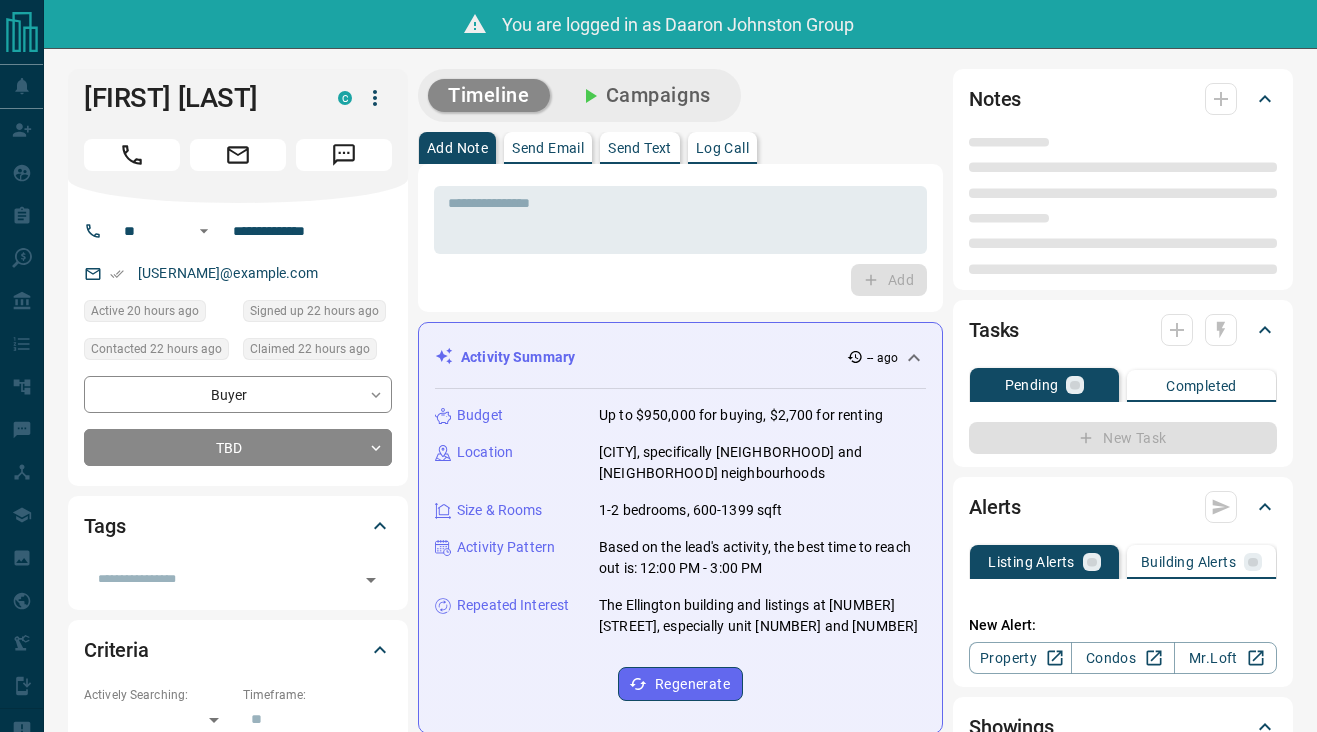 scroll, scrollTop: 0, scrollLeft: 0, axis: both 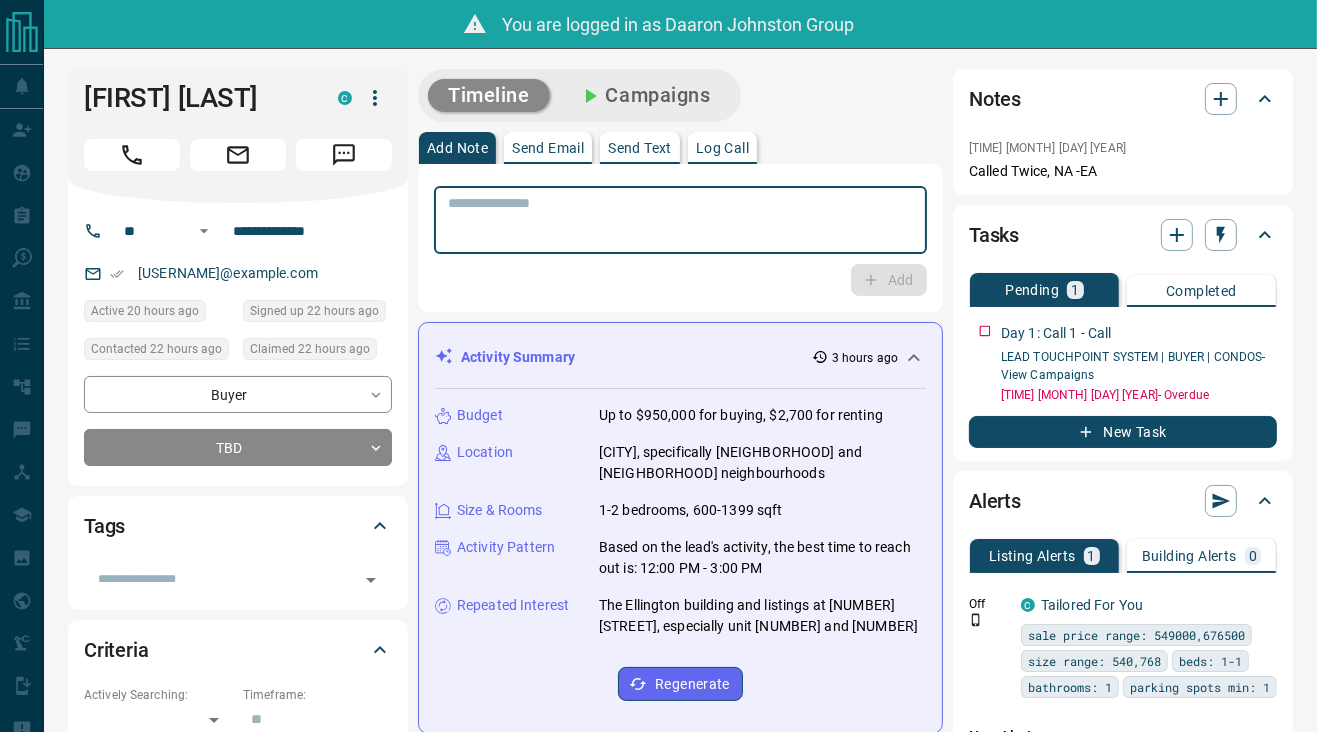 click at bounding box center [680, 220] 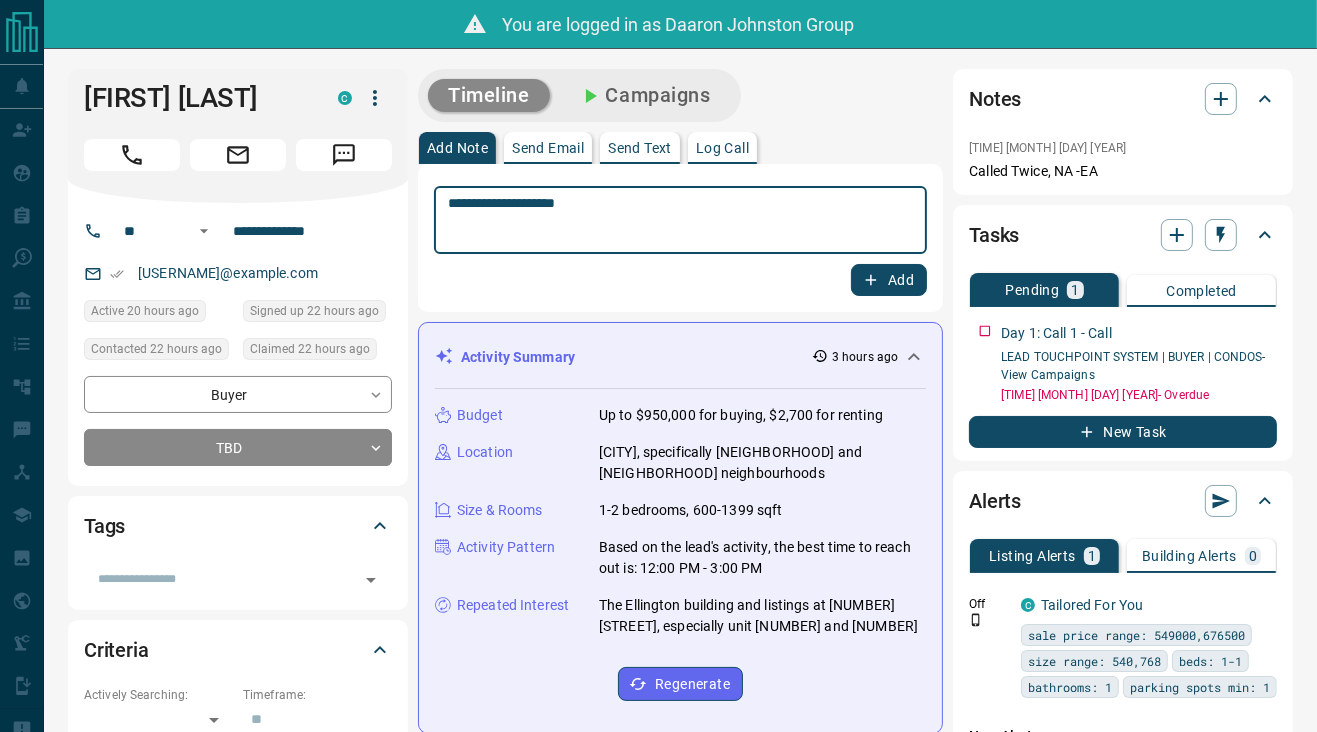 type on "**********" 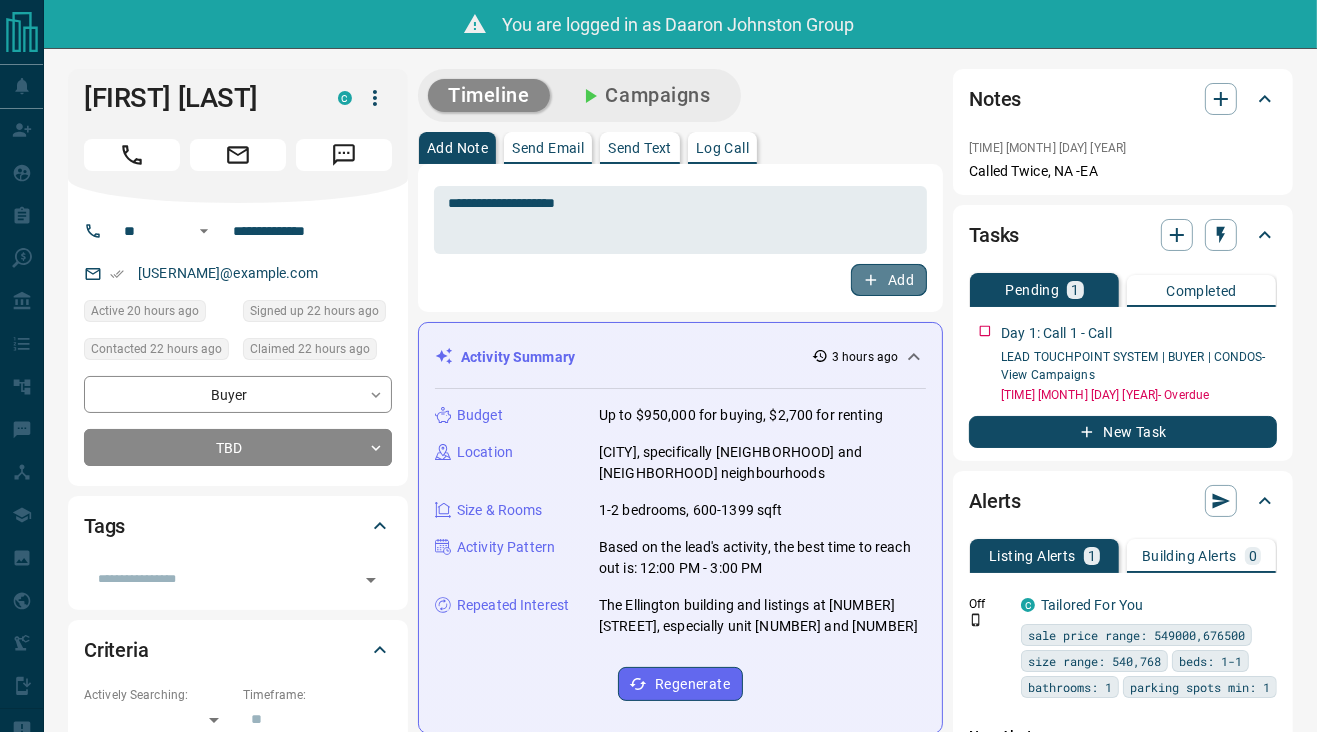 click on "Add" at bounding box center (889, 280) 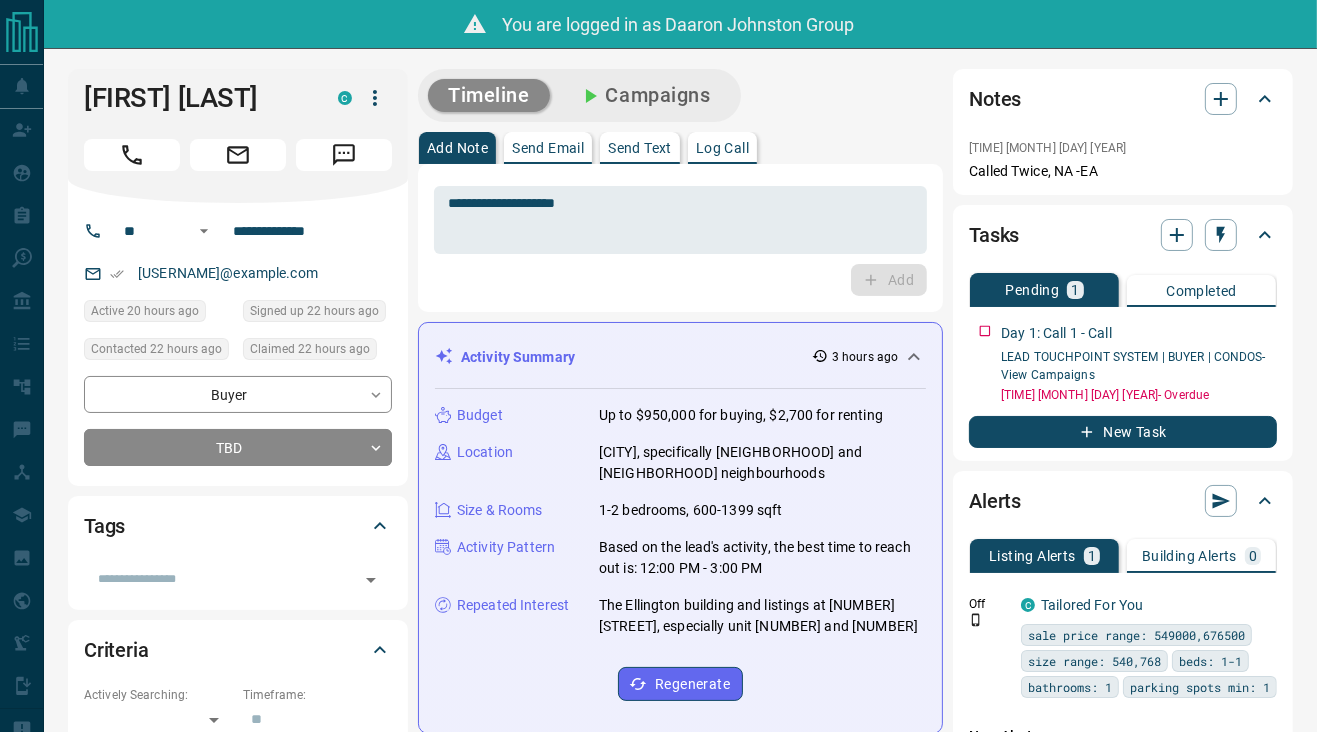click on "Add Note Send Email Send Text Log Call" at bounding box center [680, 148] 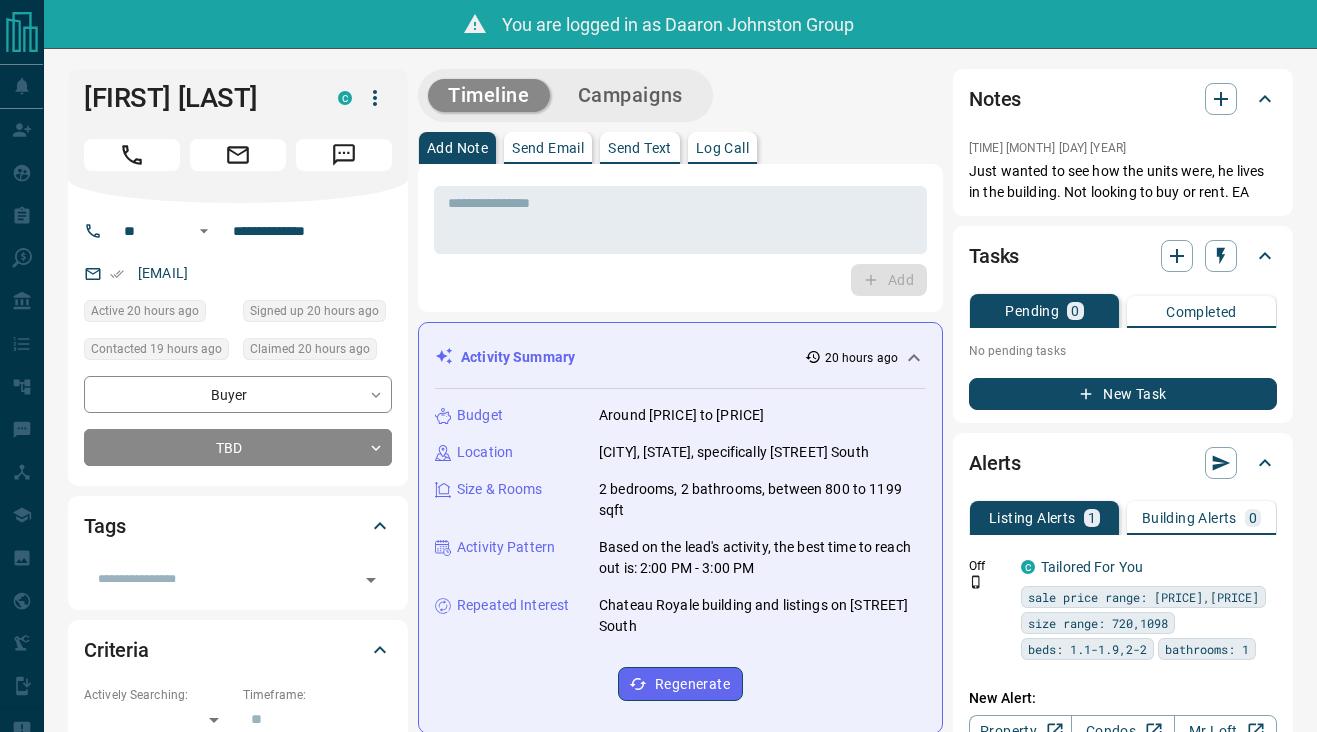scroll, scrollTop: 0, scrollLeft: 0, axis: both 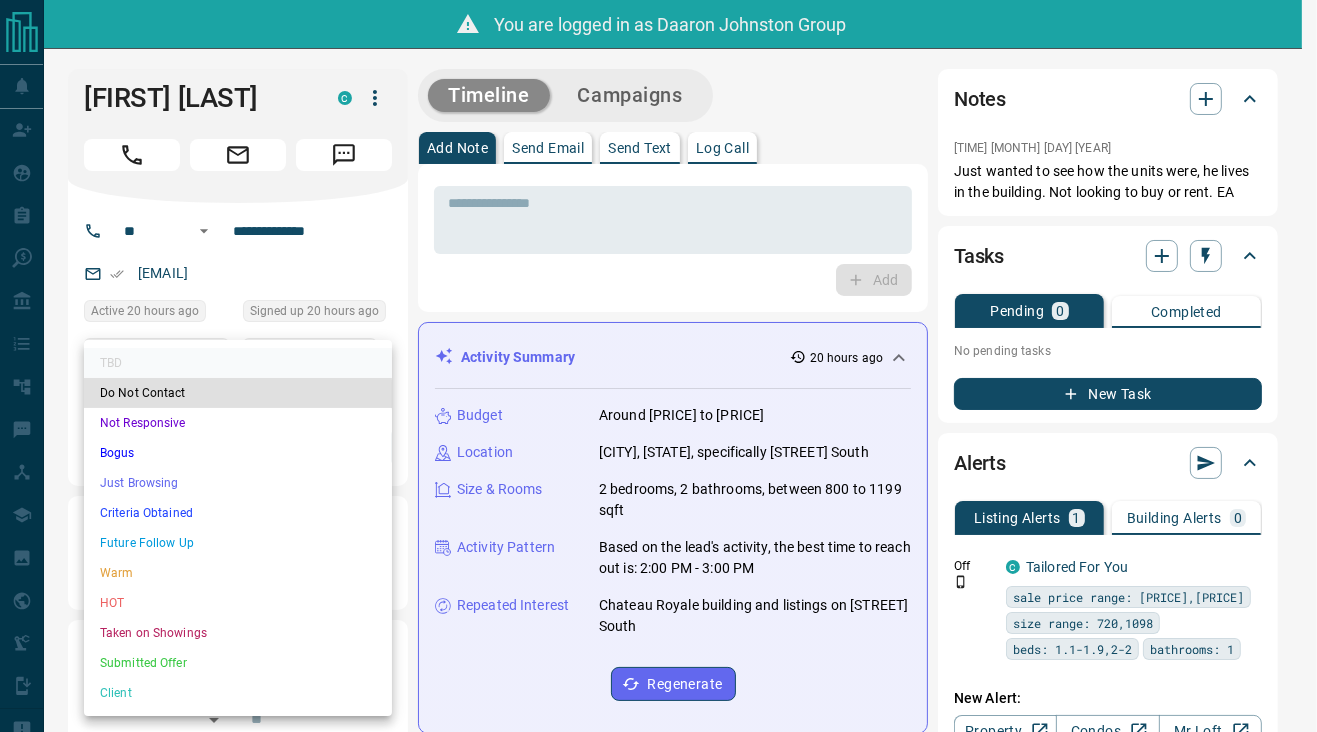 click on "**********" at bounding box center [658, 1249] 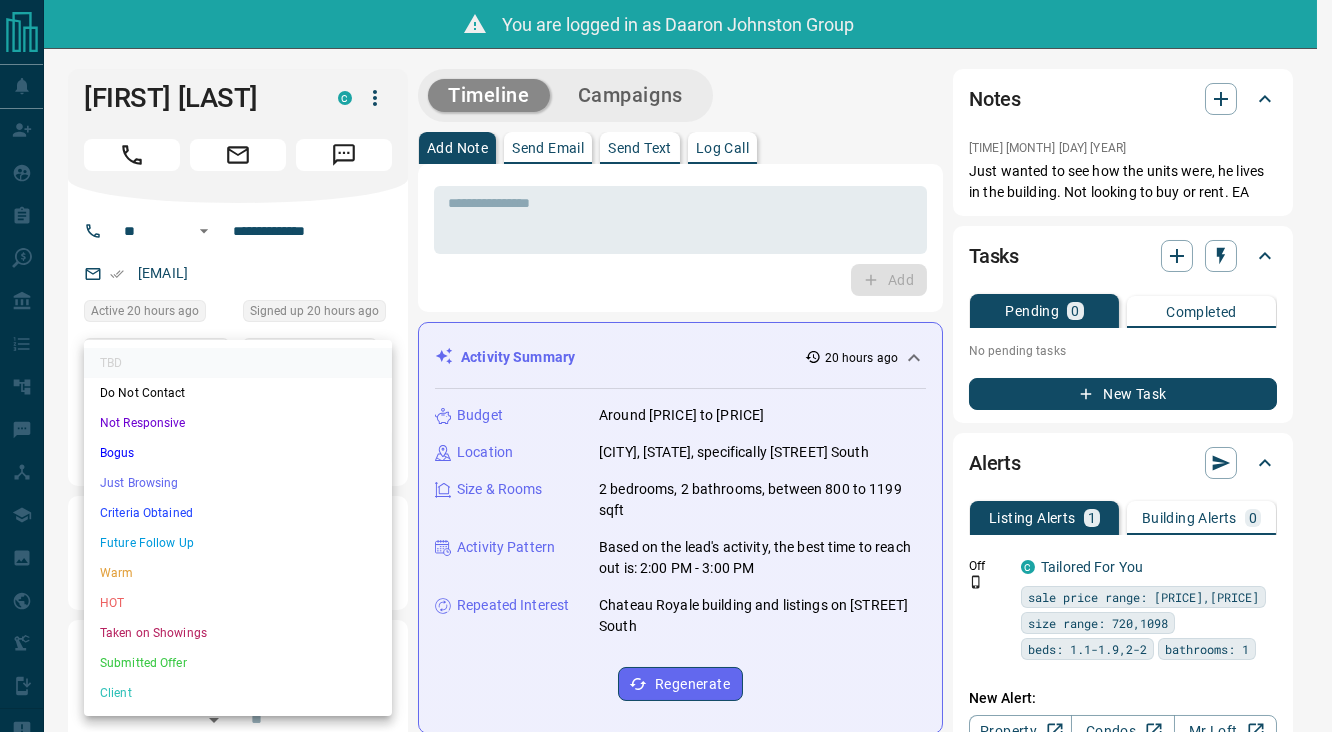 drag, startPoint x: 235, startPoint y: 426, endPoint x: 239, endPoint y: 475, distance: 49.162994 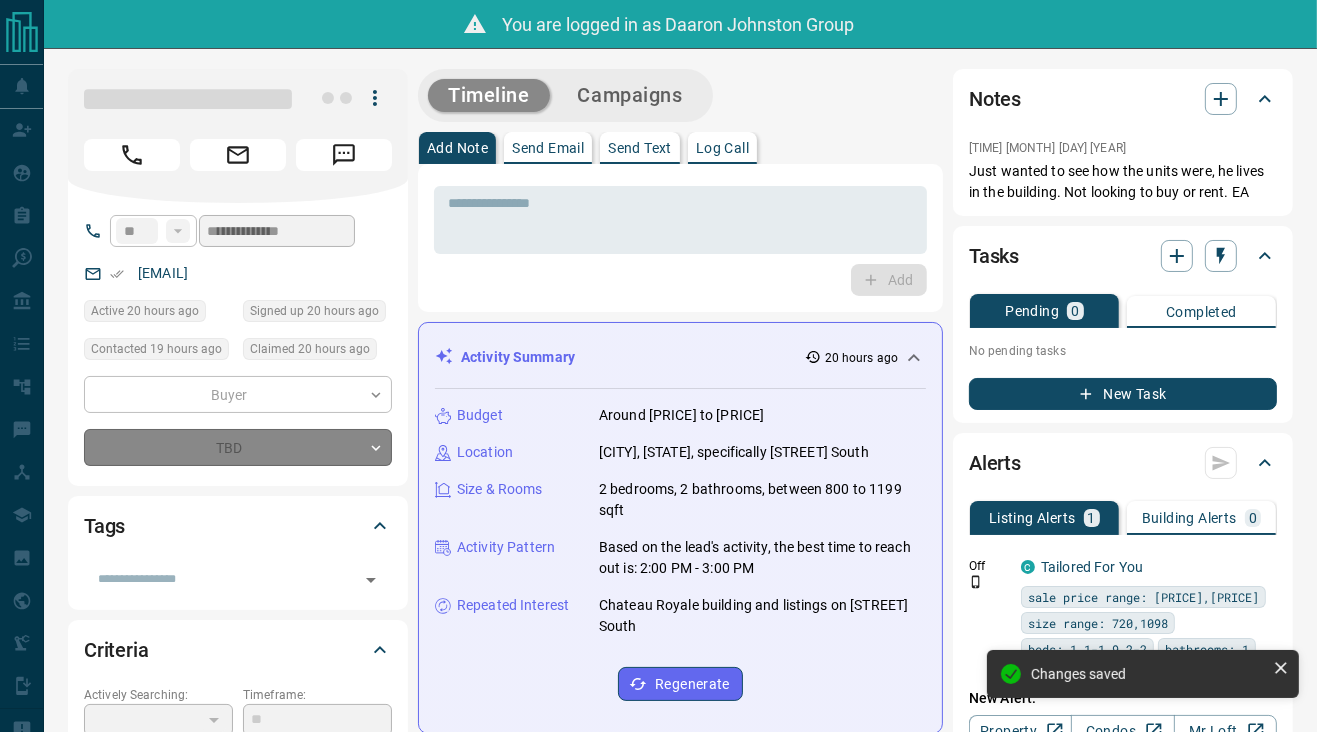 click on "* ​ Add" at bounding box center (680, 238) 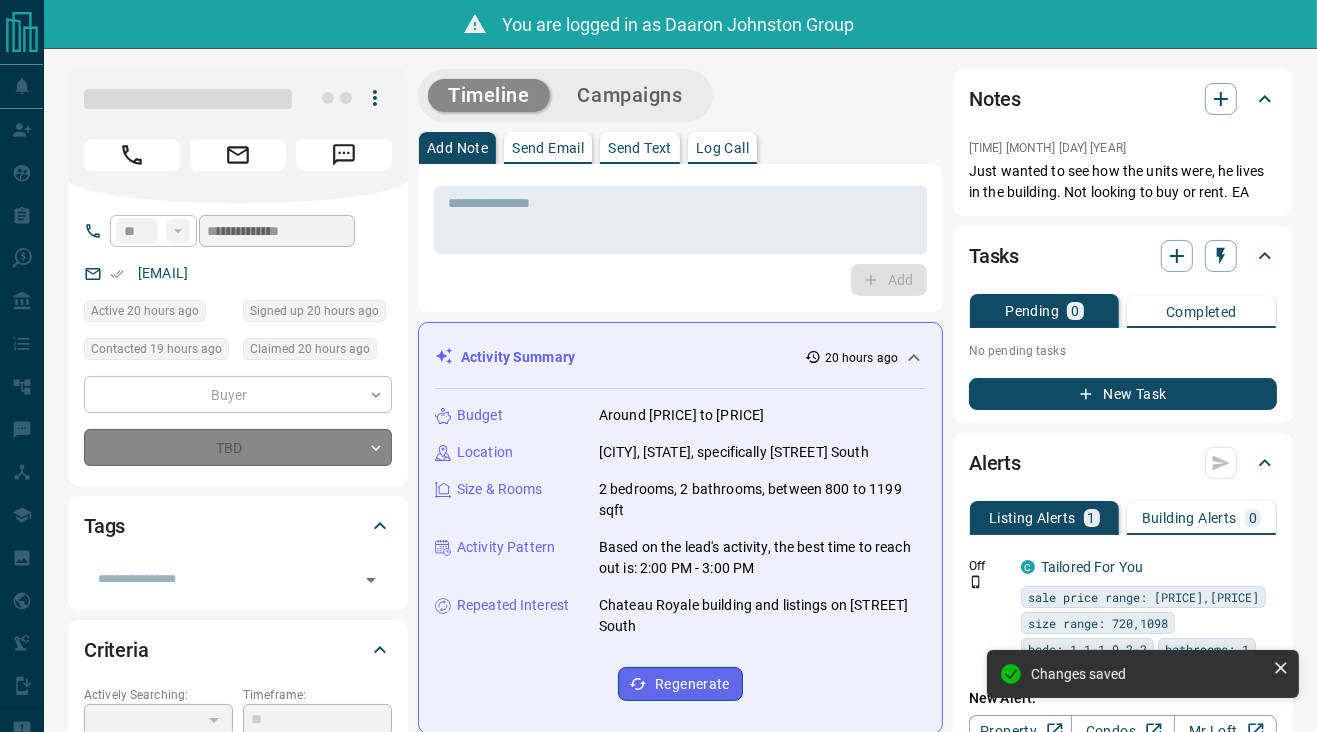 type on "*" 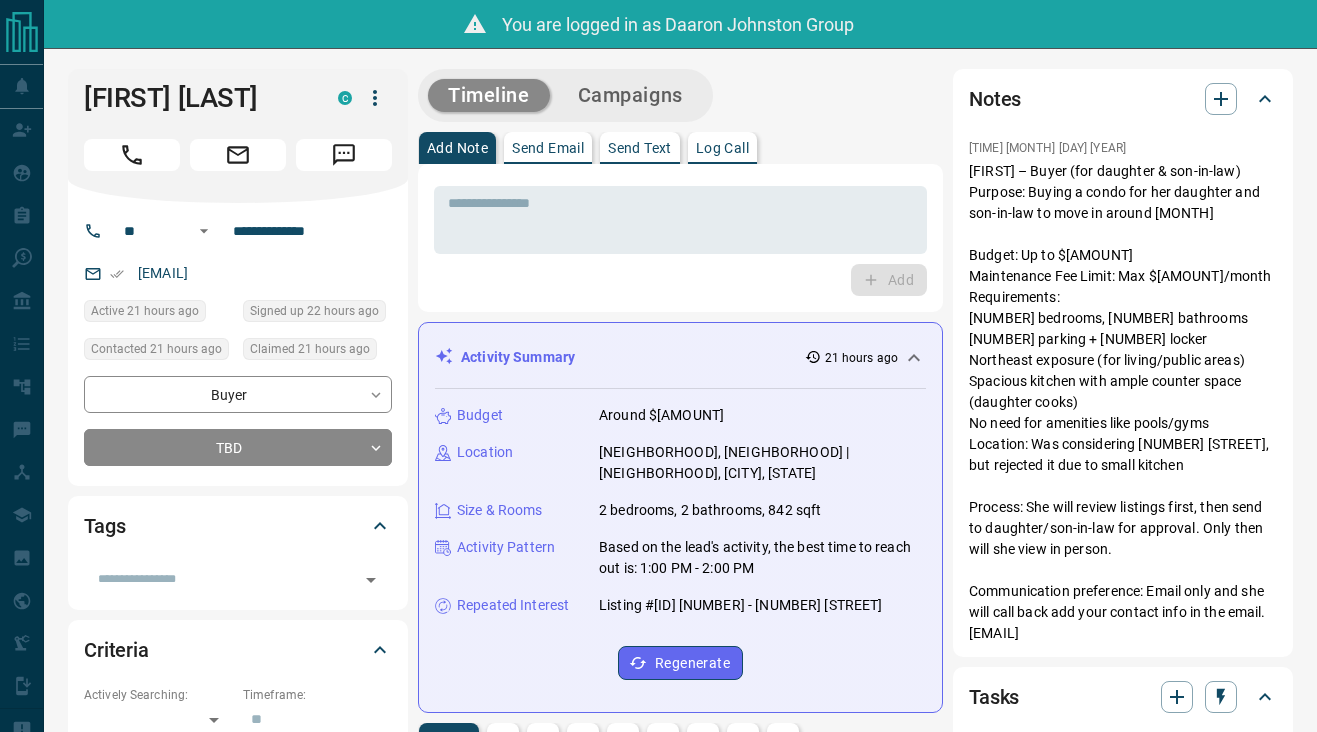 scroll, scrollTop: 0, scrollLeft: 0, axis: both 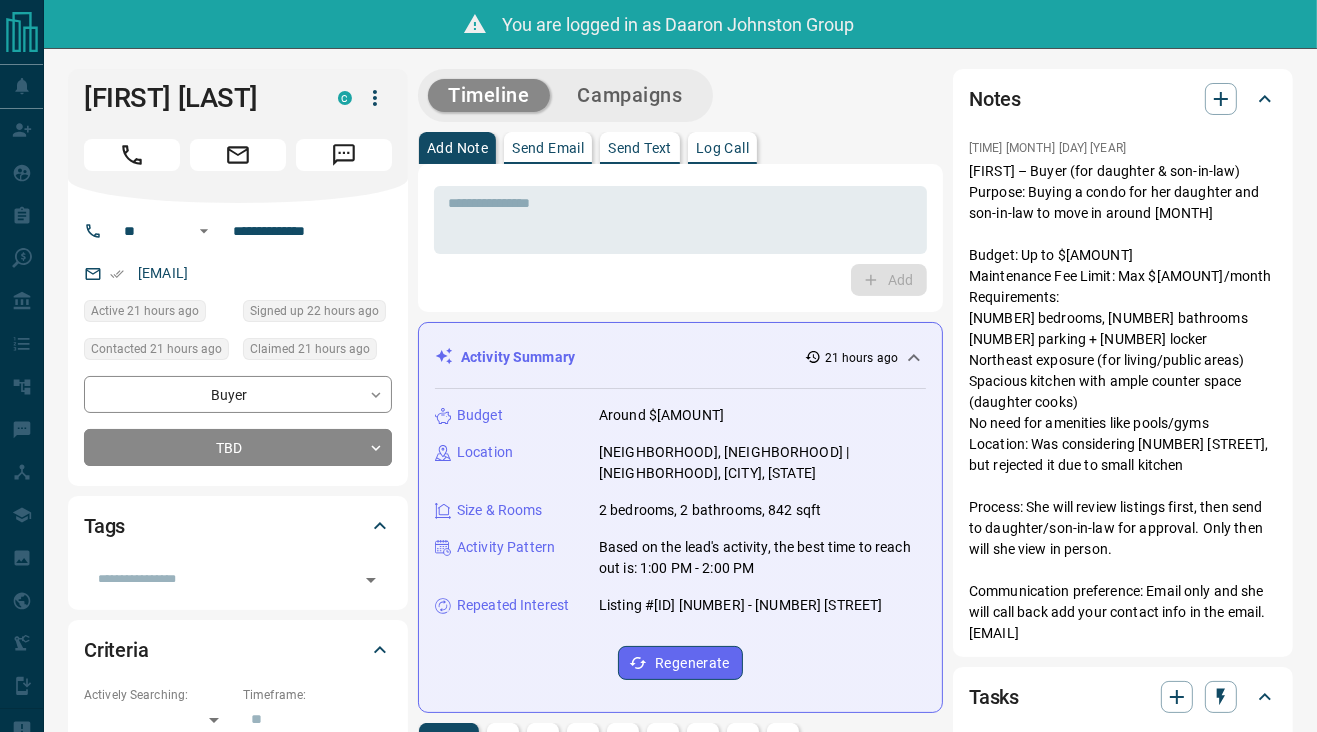 click on "* ​ Add" at bounding box center (680, 238) 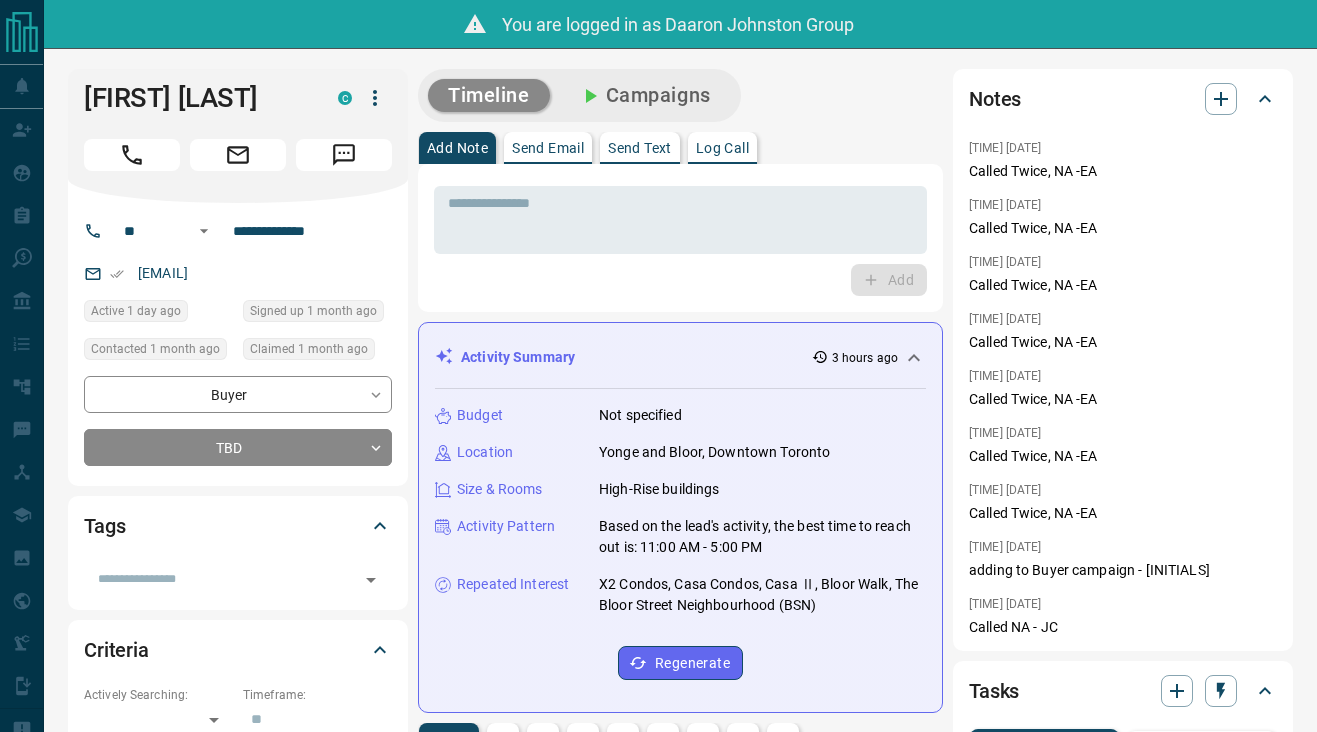 scroll, scrollTop: 0, scrollLeft: 0, axis: both 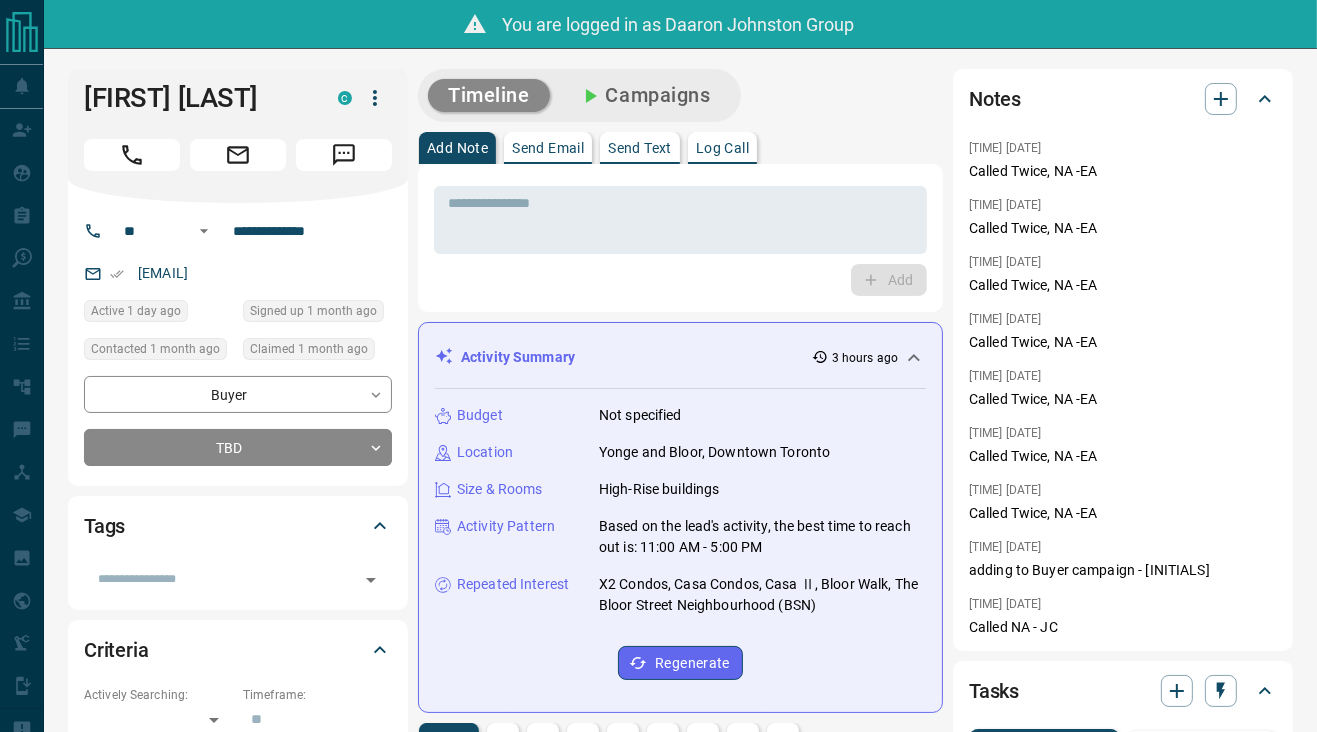 click on "Add" at bounding box center [680, 280] 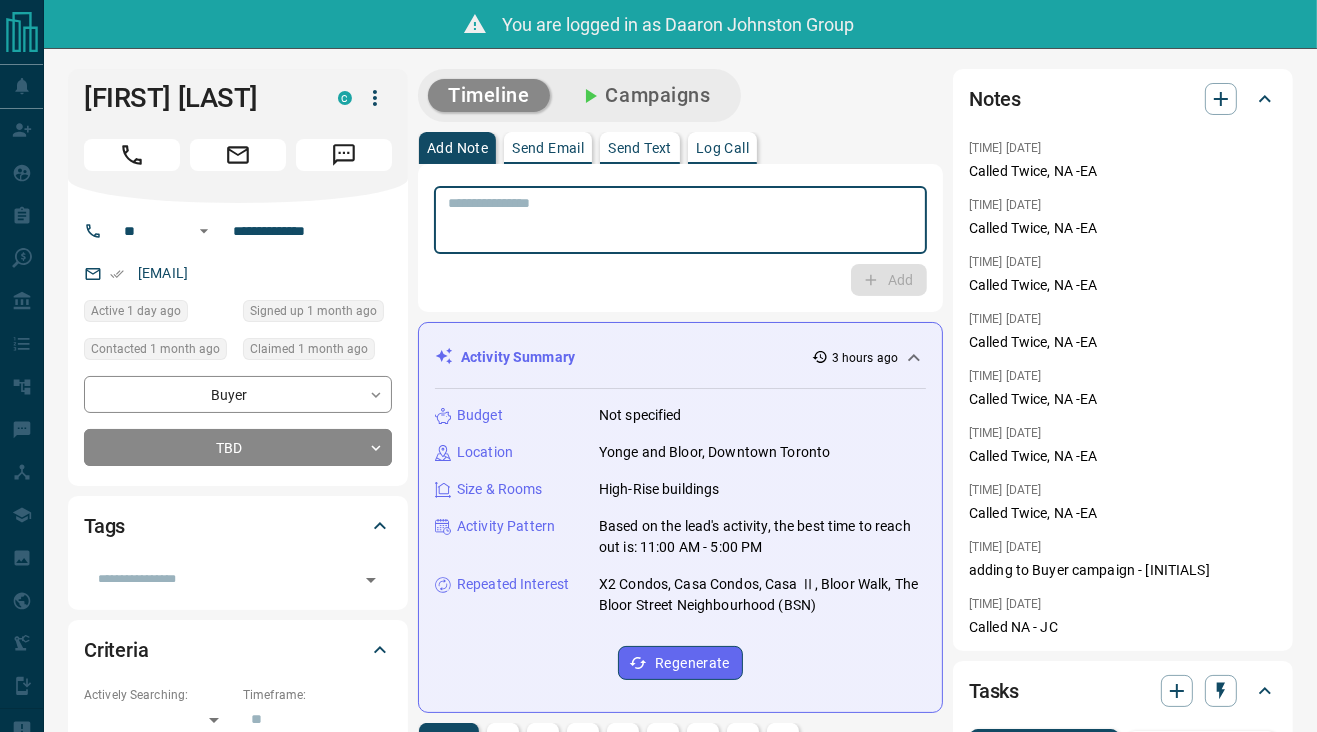 click at bounding box center (680, 220) 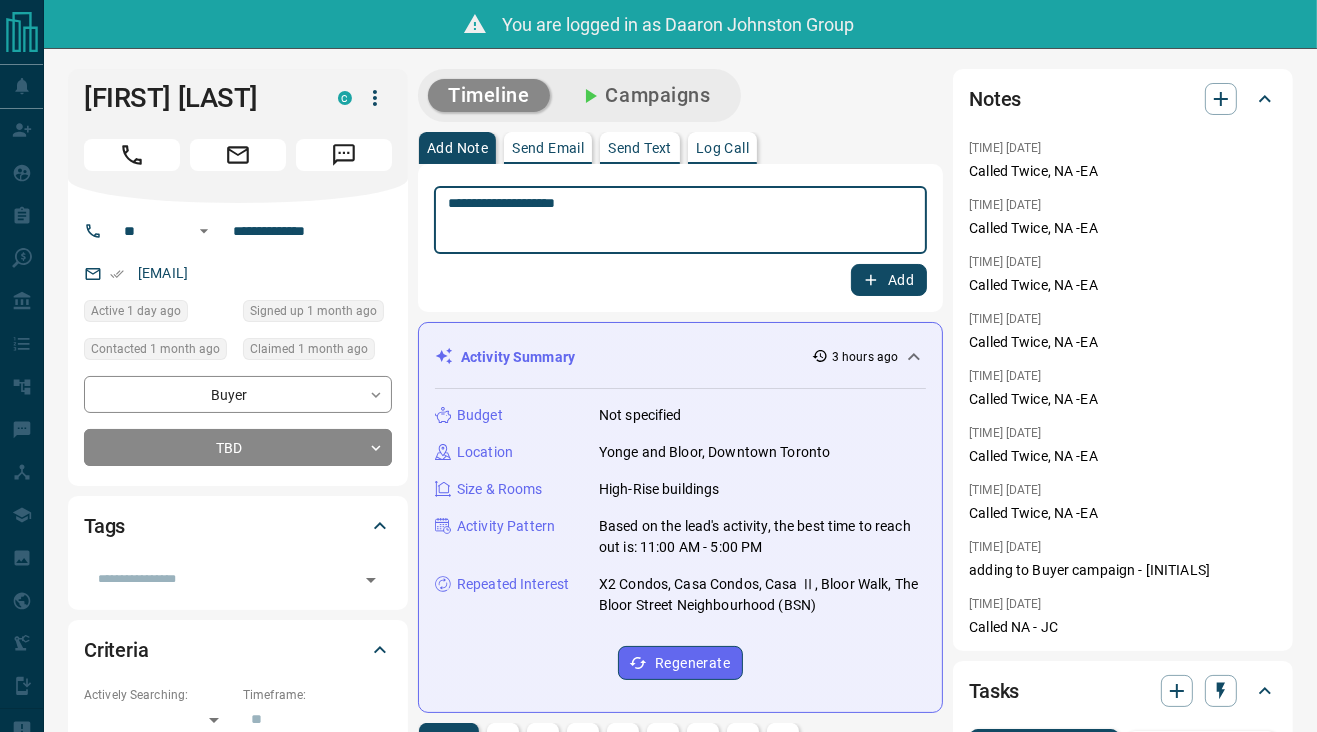 click on "**********" at bounding box center (680, 220) 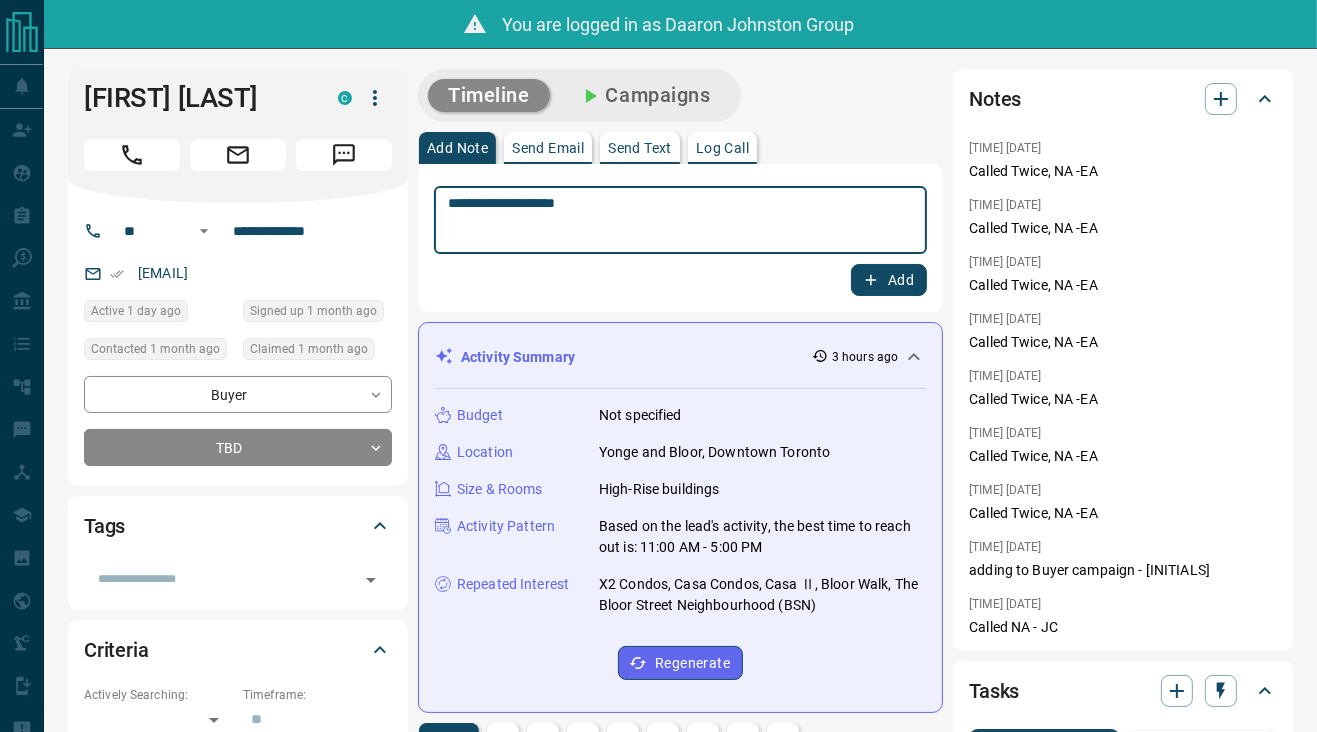 type on "**********" 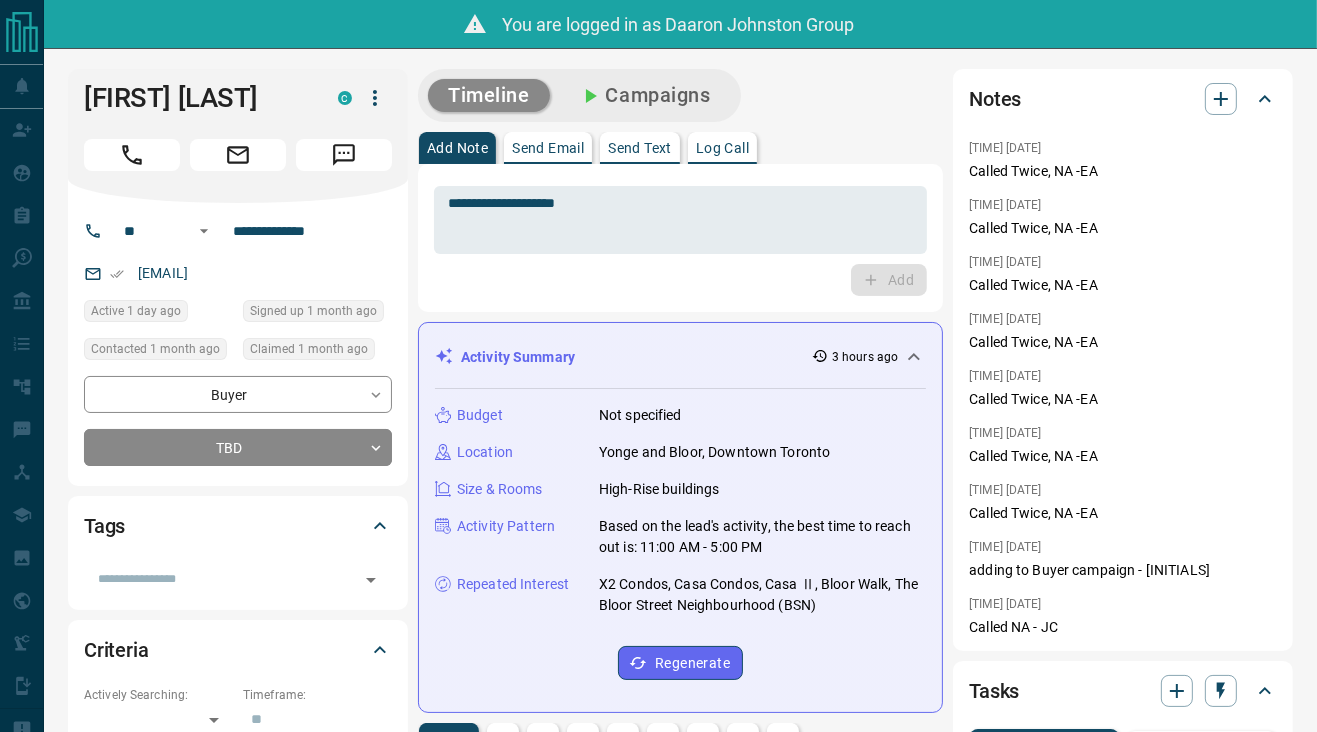 click on "Add Note Send Email Send Text Log Call" at bounding box center [680, 148] 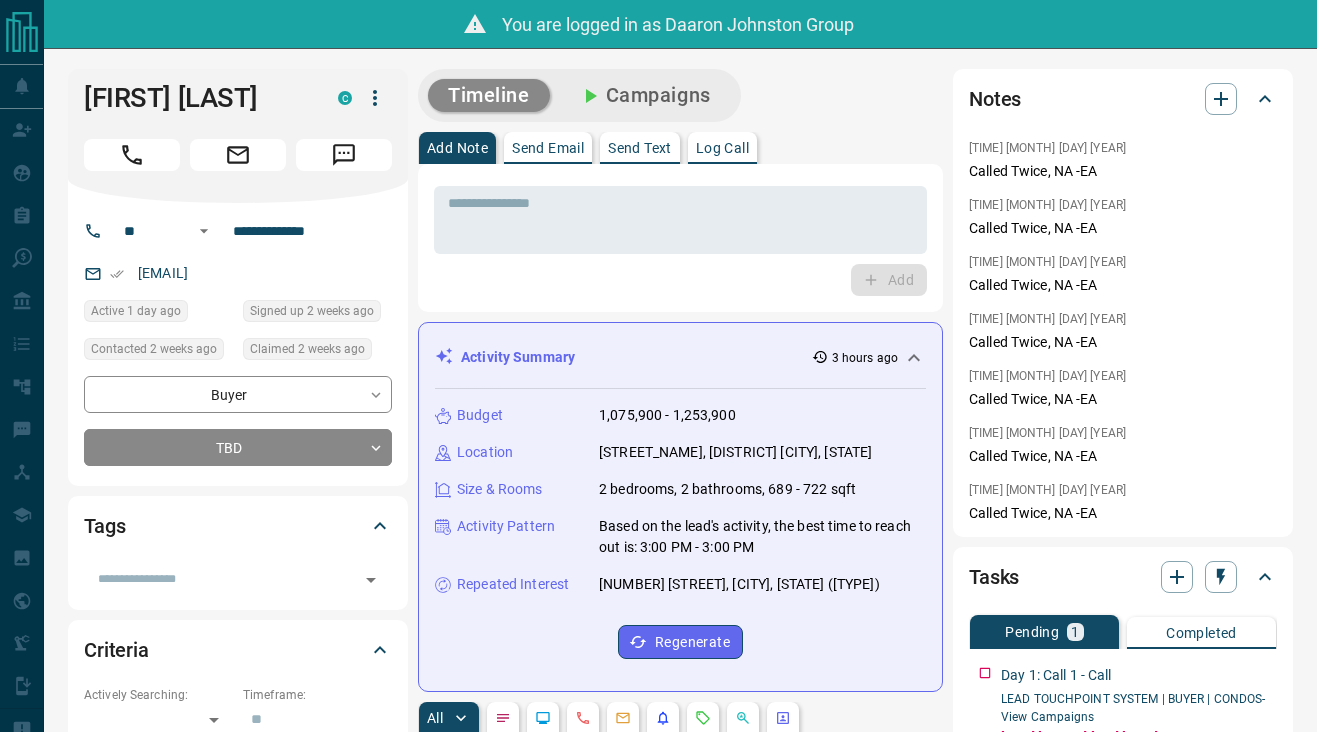 scroll, scrollTop: 0, scrollLeft: 0, axis: both 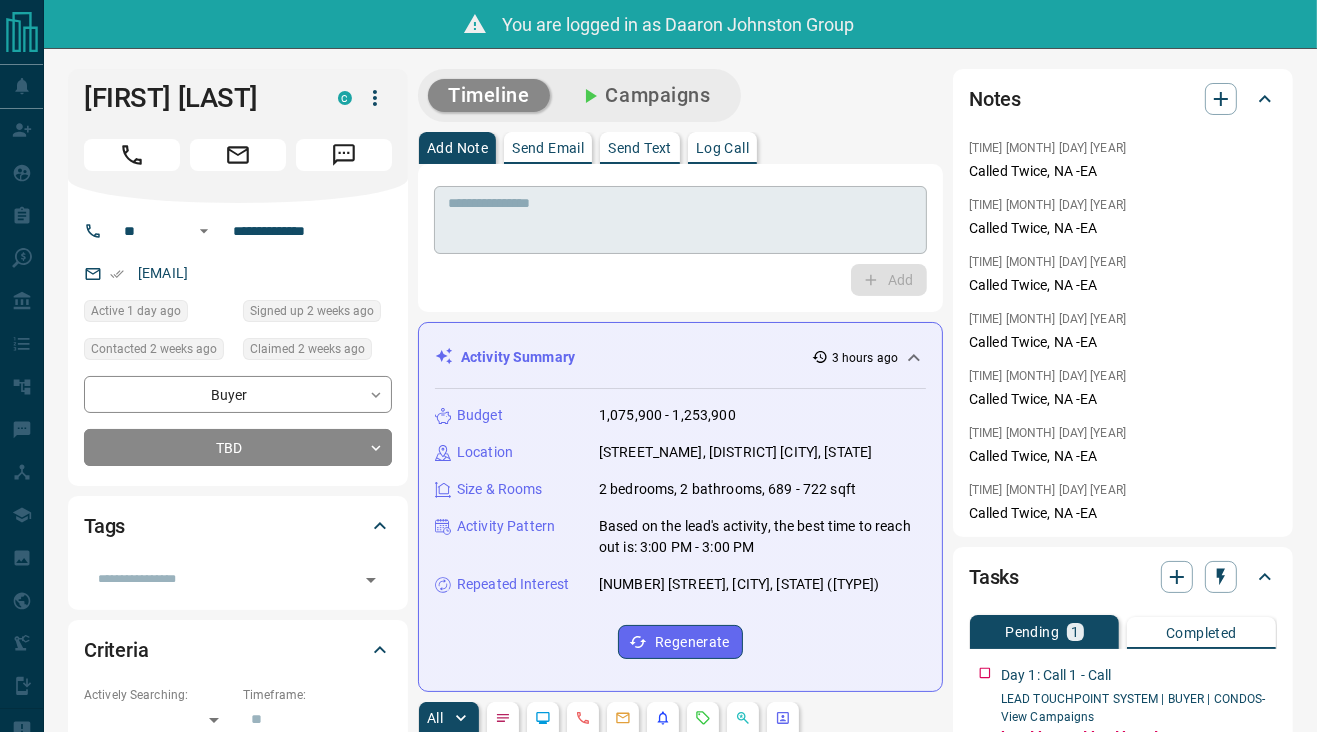 click at bounding box center (680, 220) 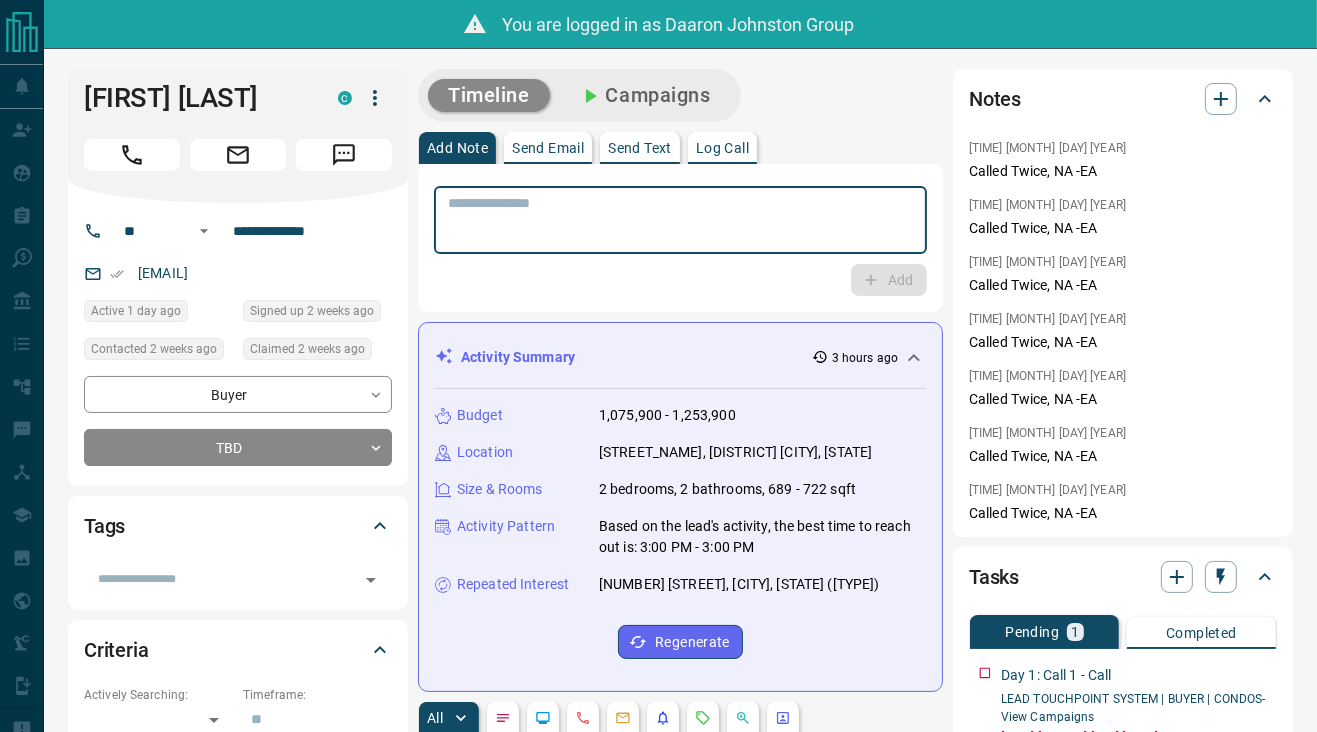 paste on "**********" 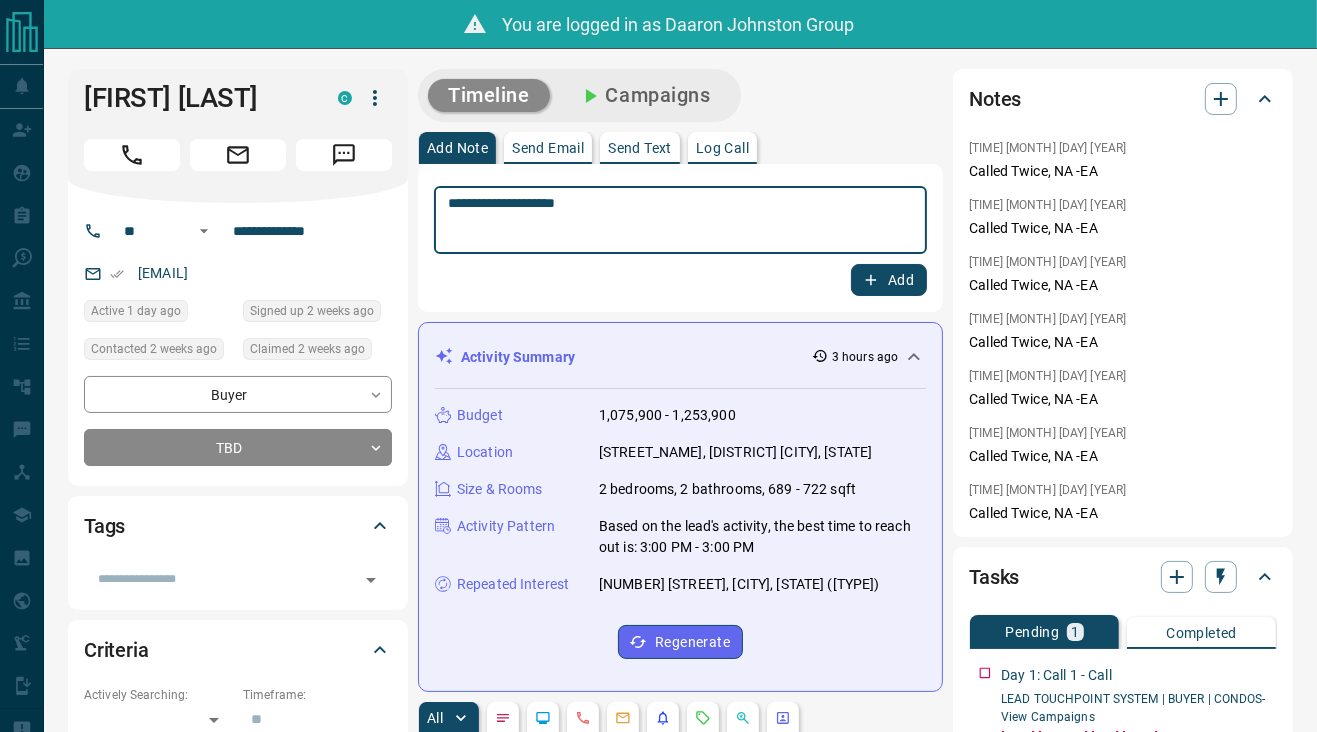 type on "**********" 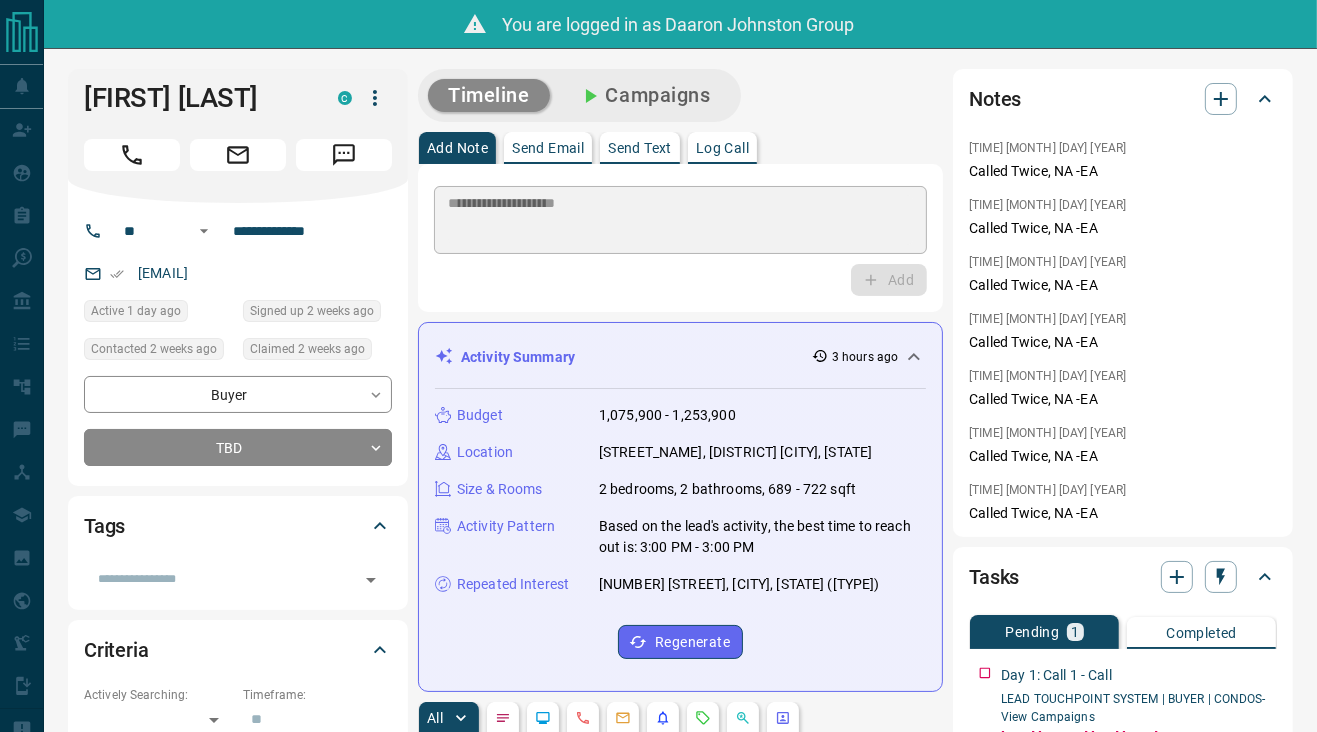 click on "**********" at bounding box center [680, 238] 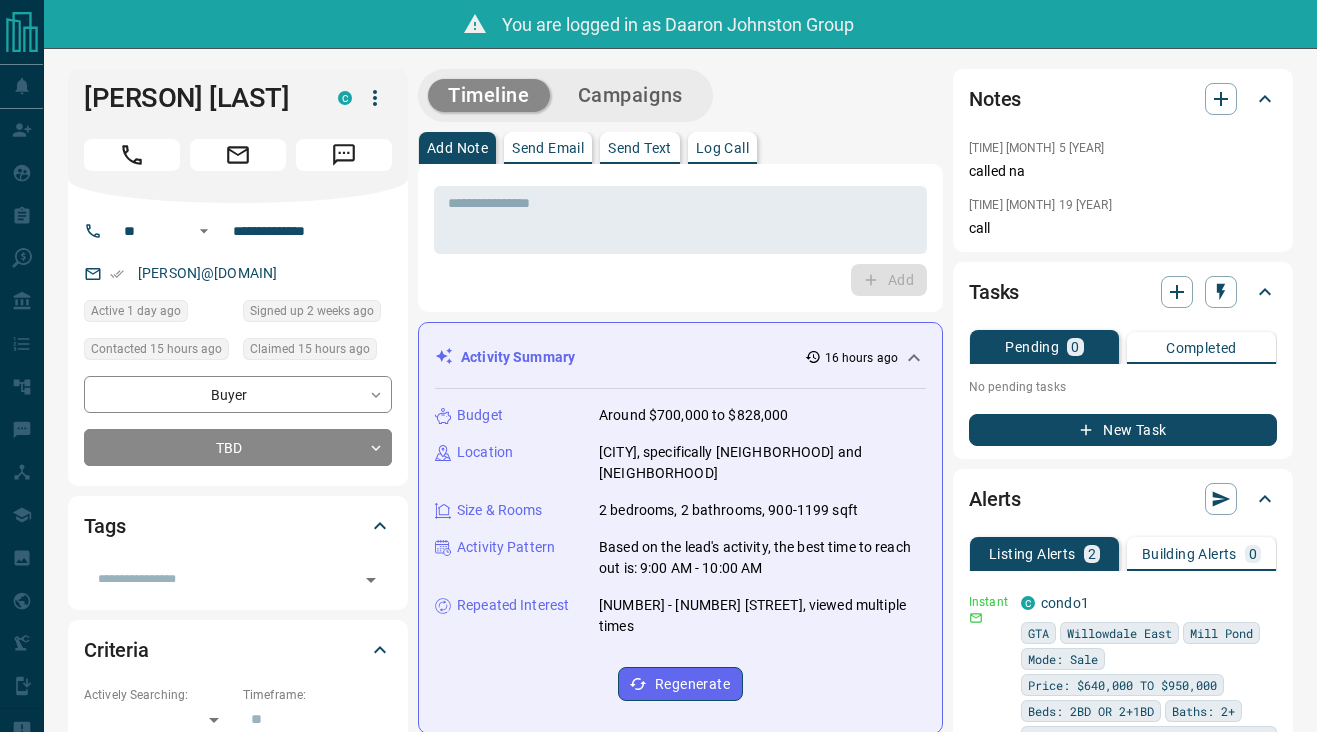 scroll, scrollTop: 0, scrollLeft: 0, axis: both 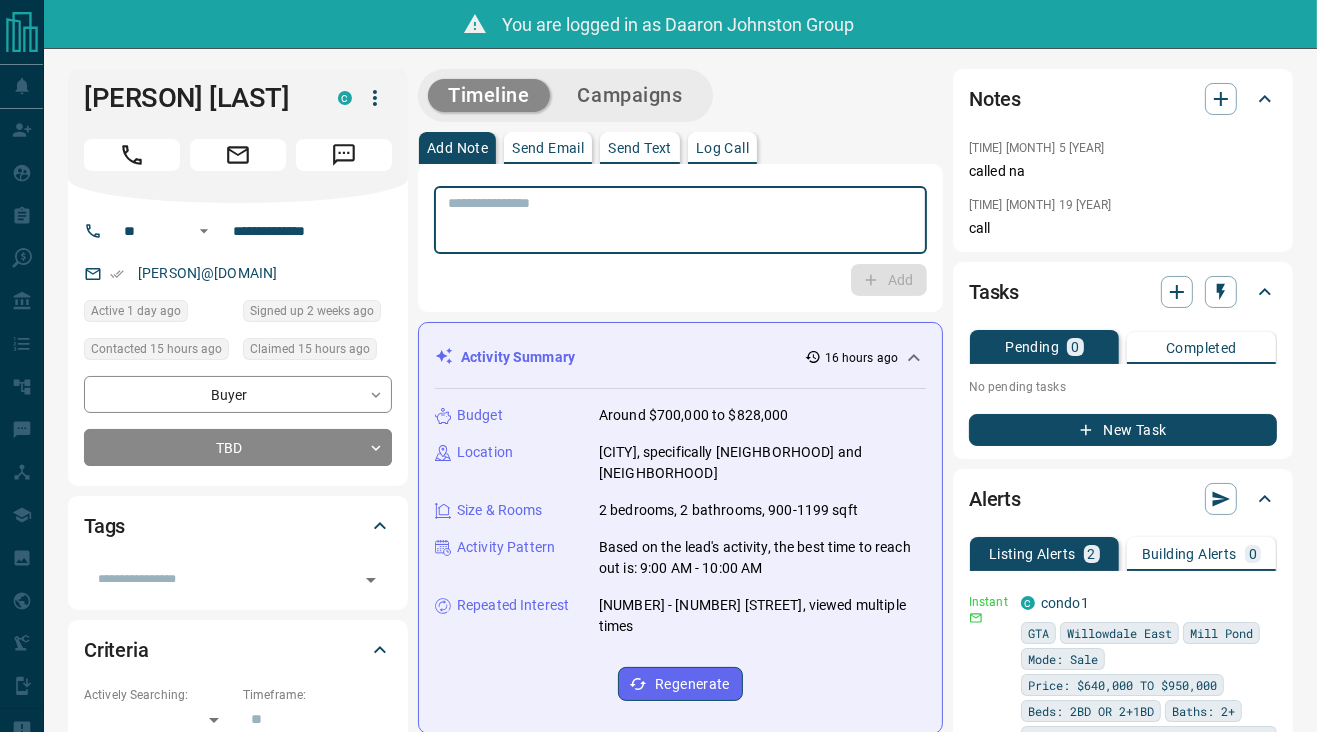 click at bounding box center [680, 220] 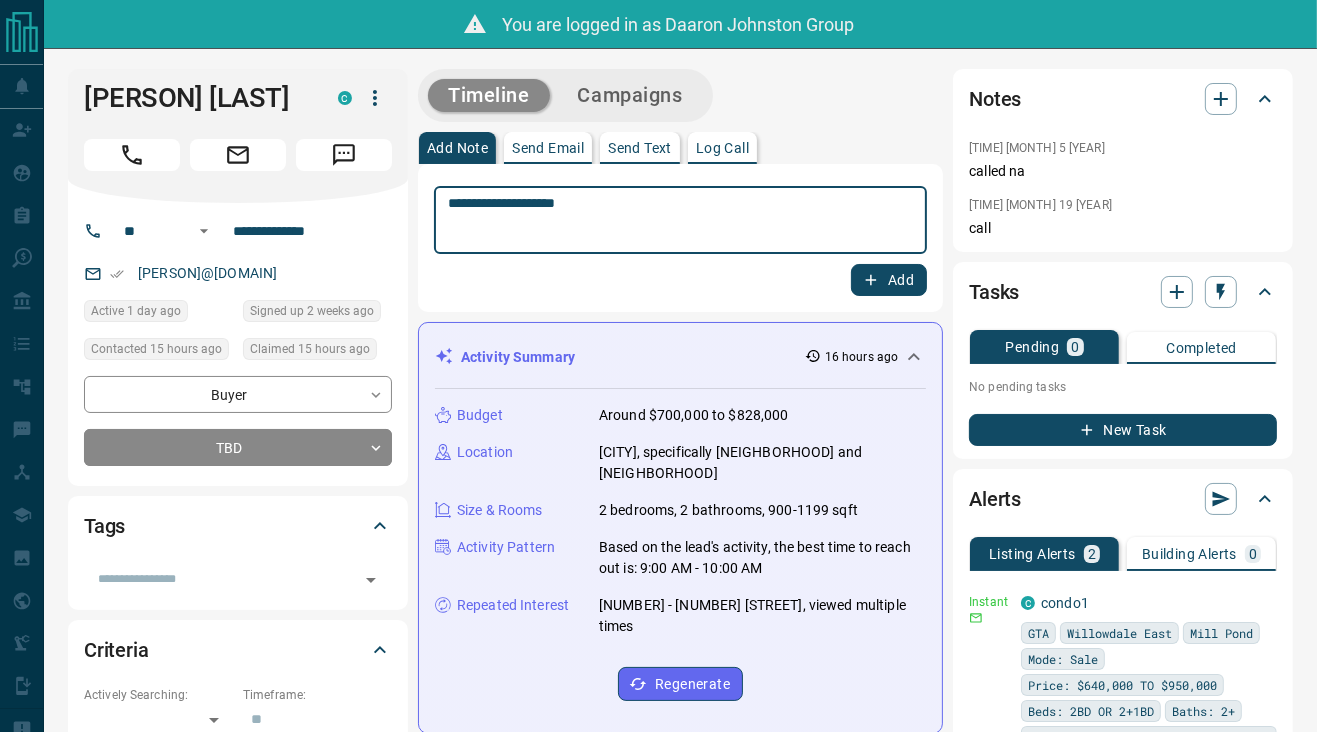 type on "**********" 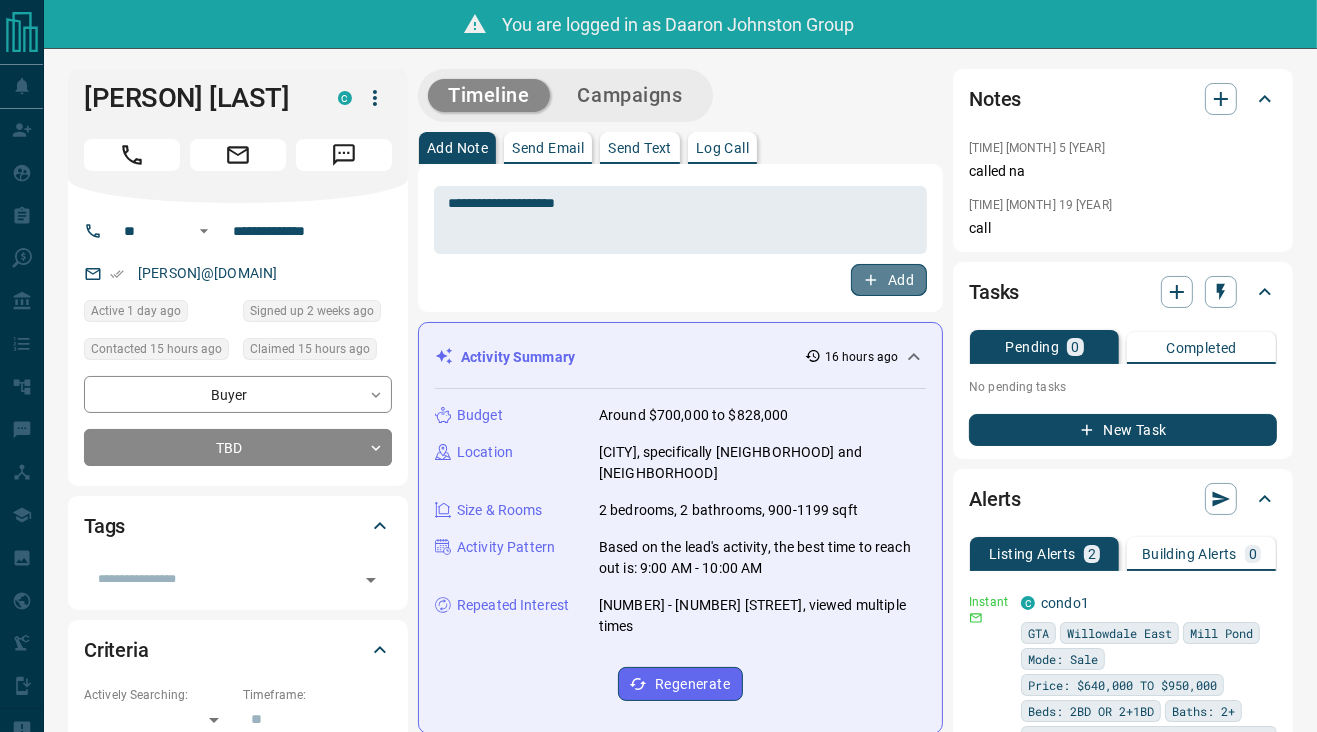 click on "Add" at bounding box center [889, 280] 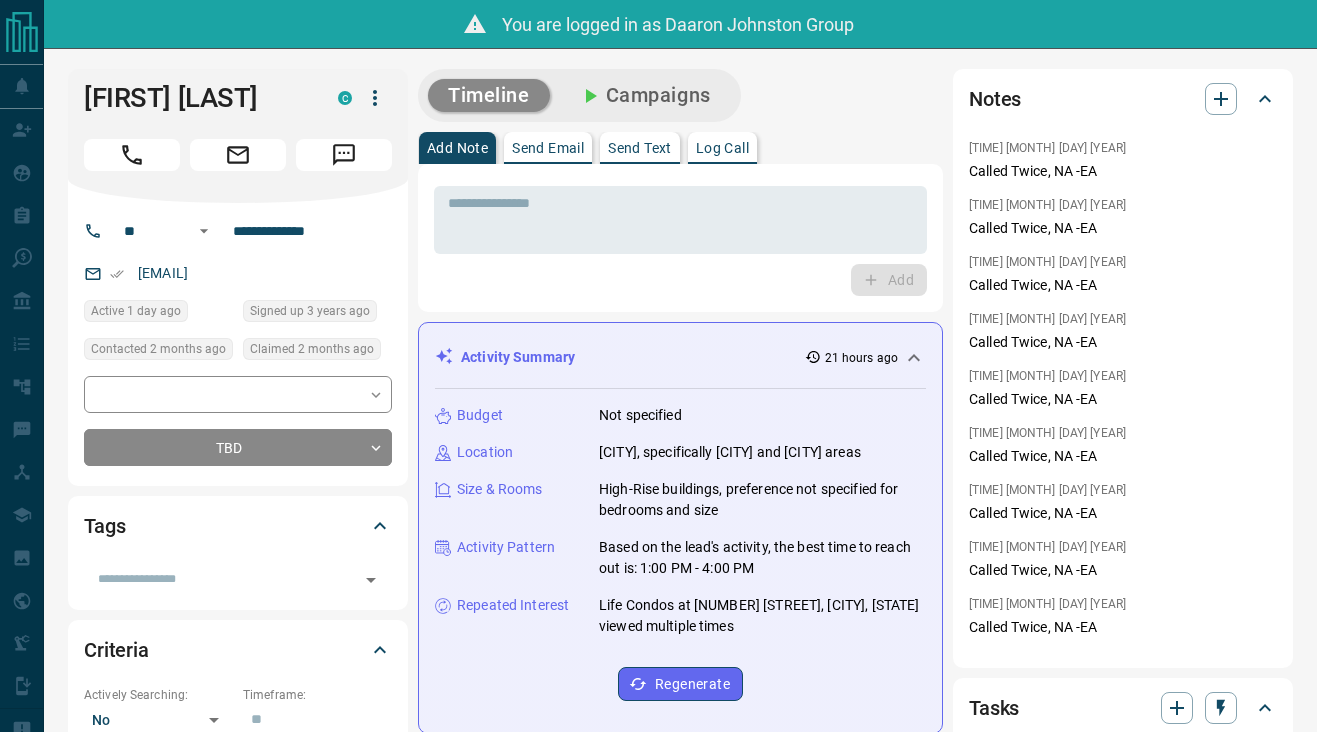 scroll, scrollTop: 0, scrollLeft: 0, axis: both 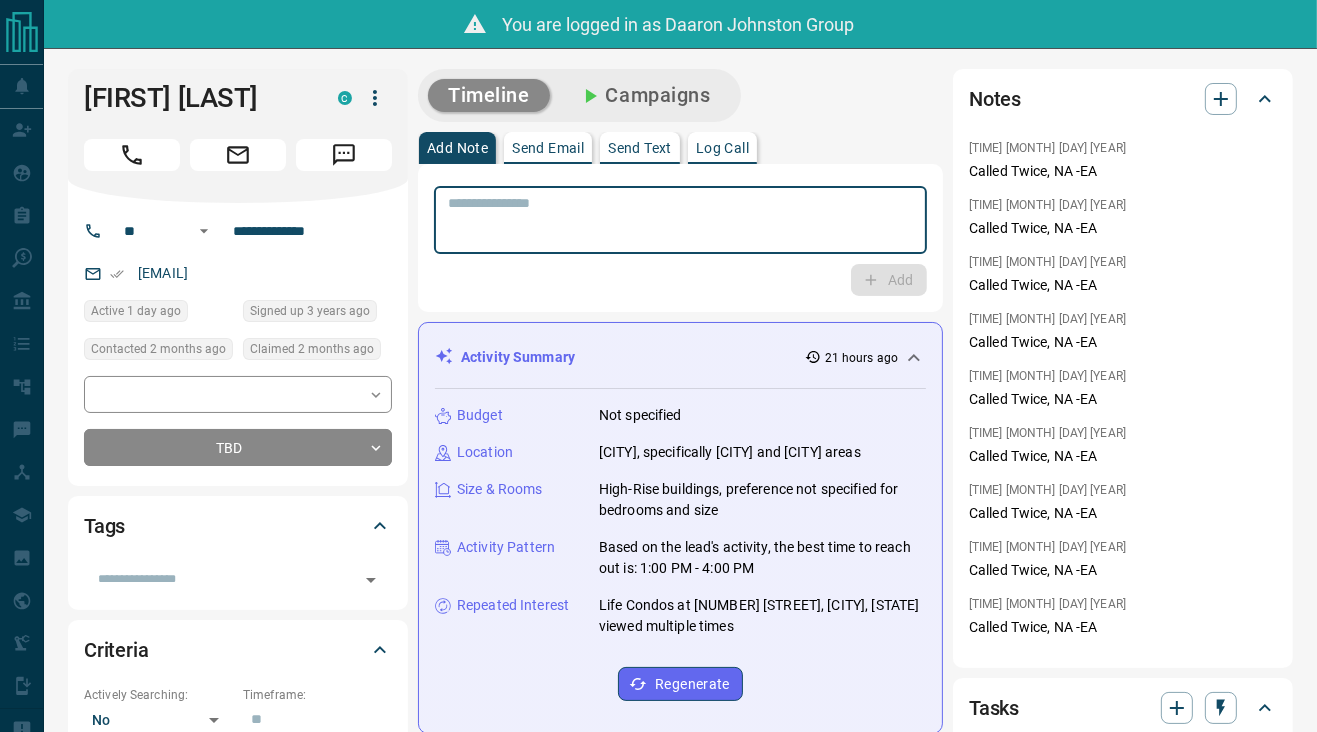click at bounding box center [680, 220] 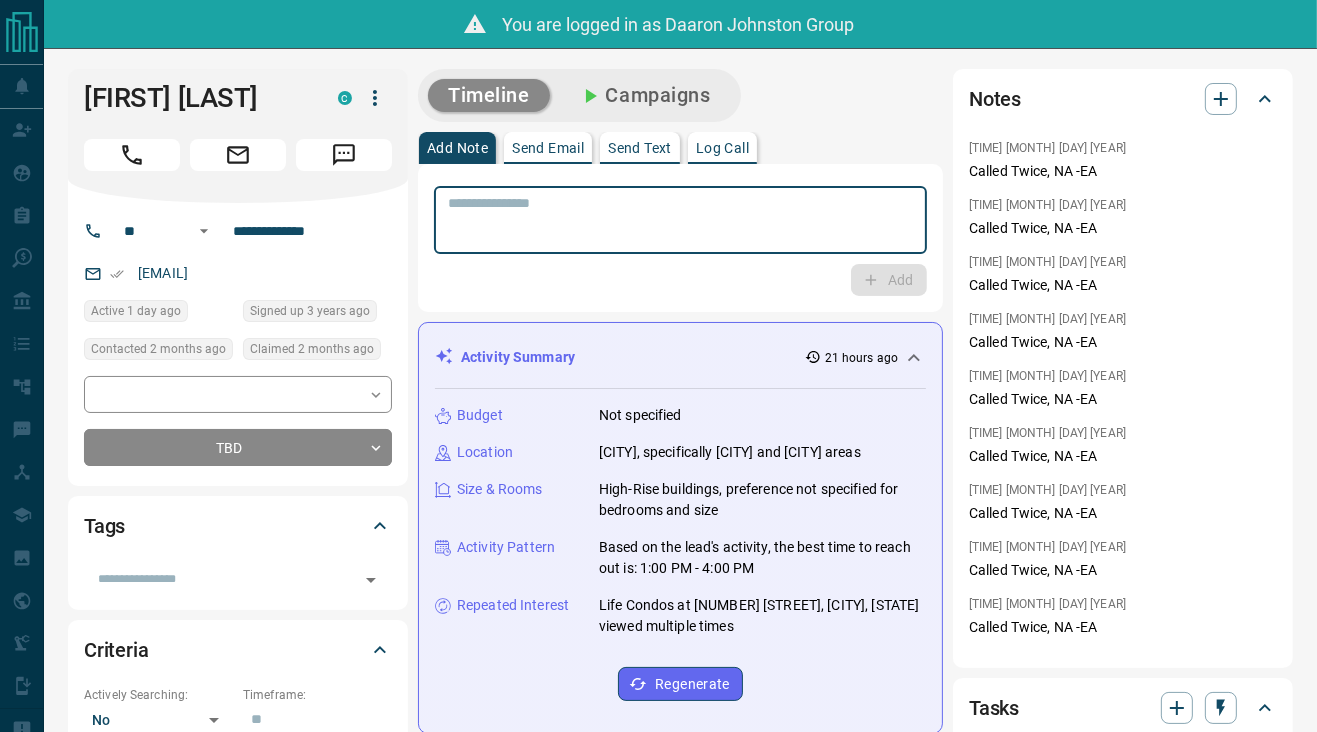 paste on "**********" 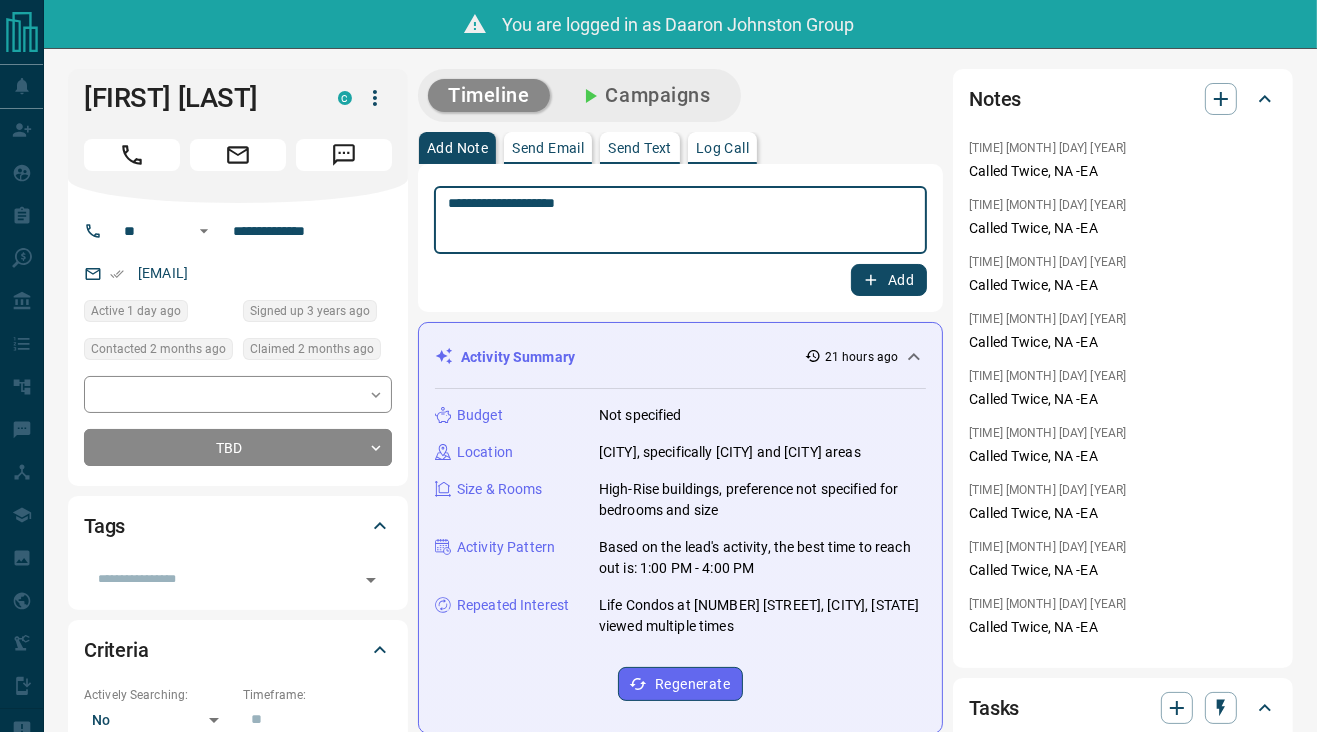 type on "**********" 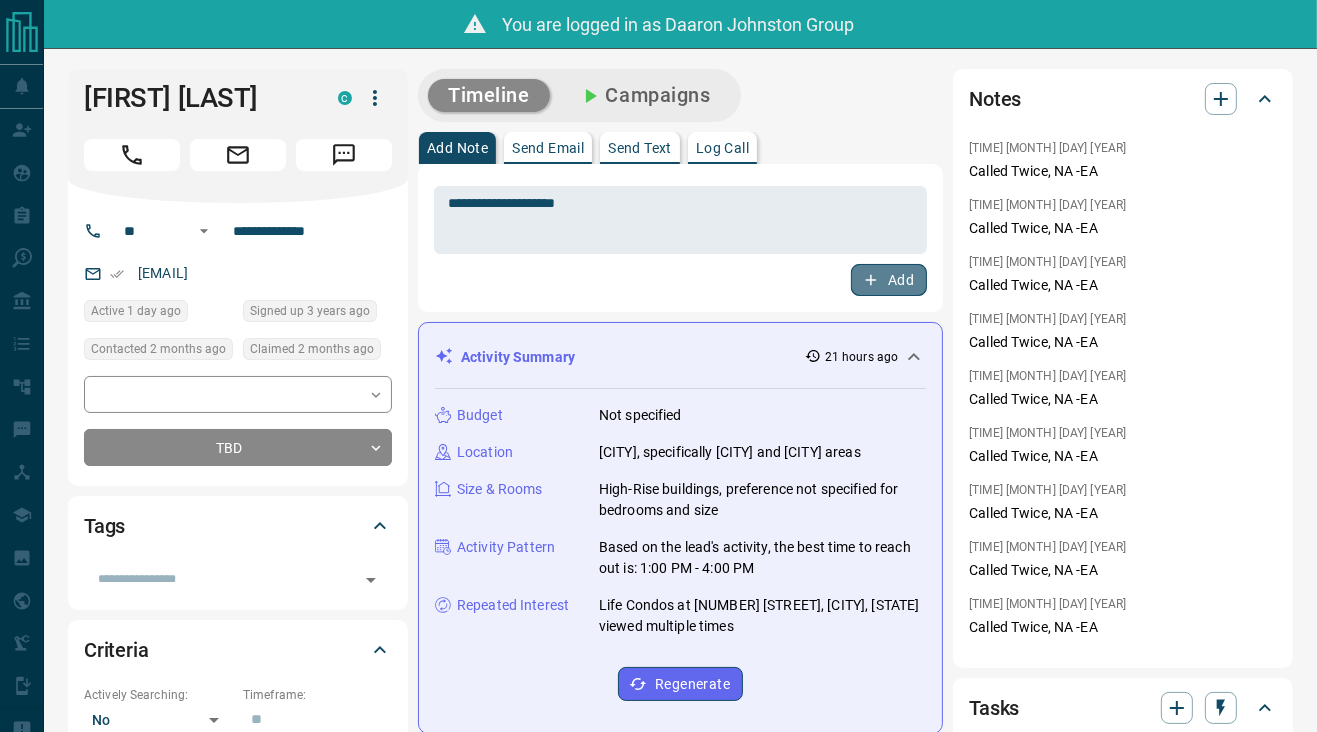 click on "Add" at bounding box center (889, 280) 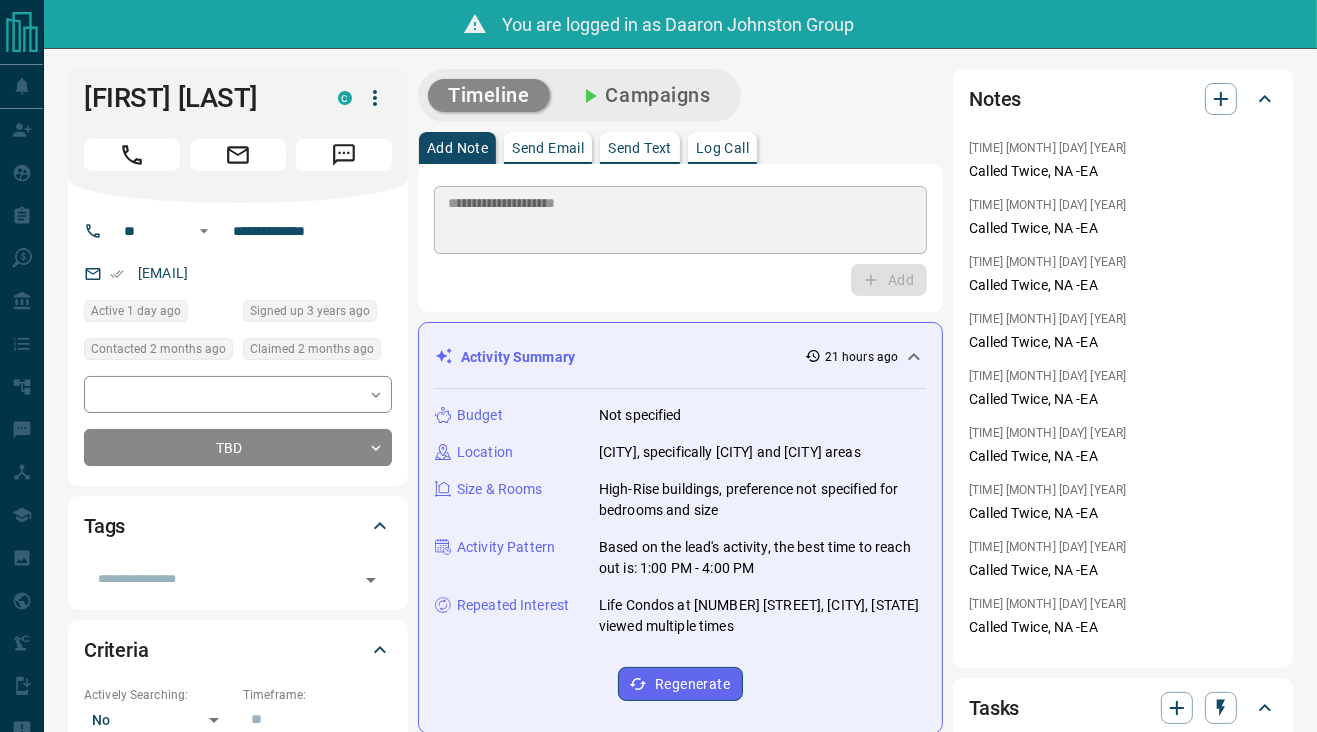 click on "Add Note Send Email Send Text Log Call" at bounding box center (680, 148) 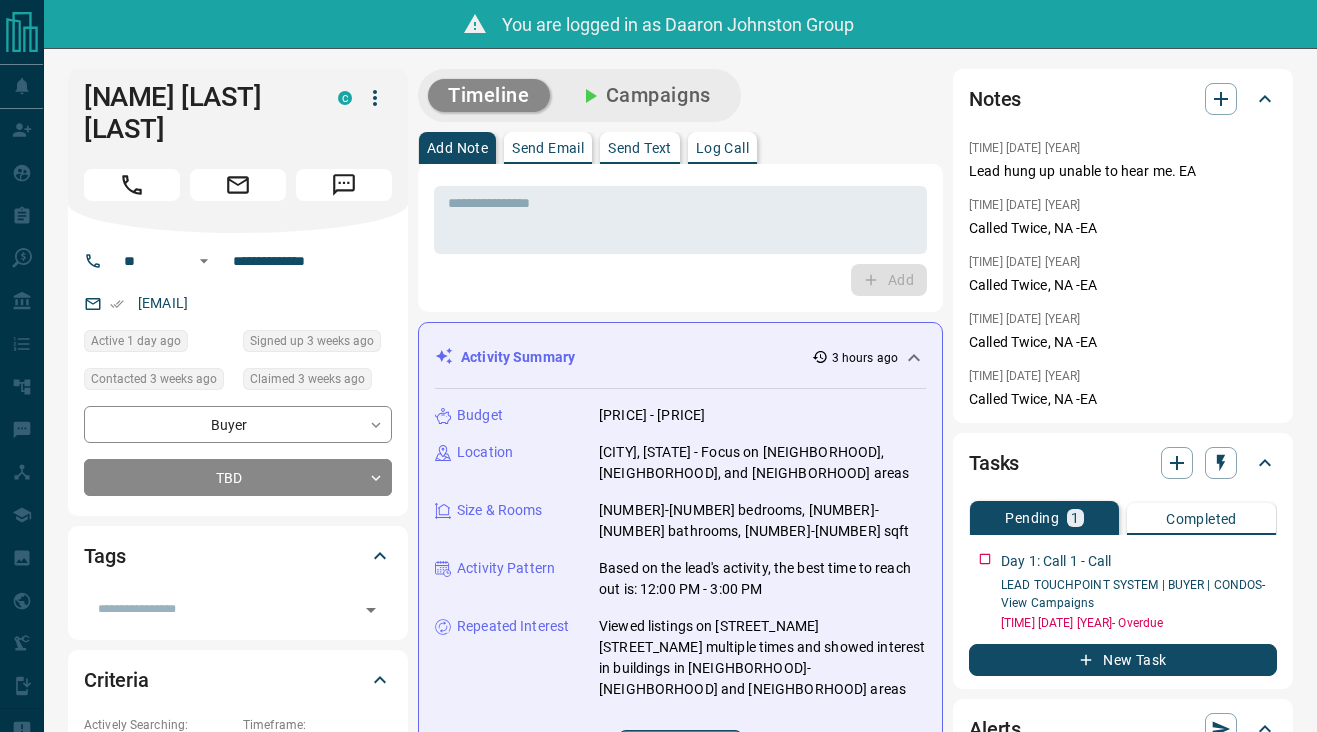 scroll, scrollTop: 0, scrollLeft: 0, axis: both 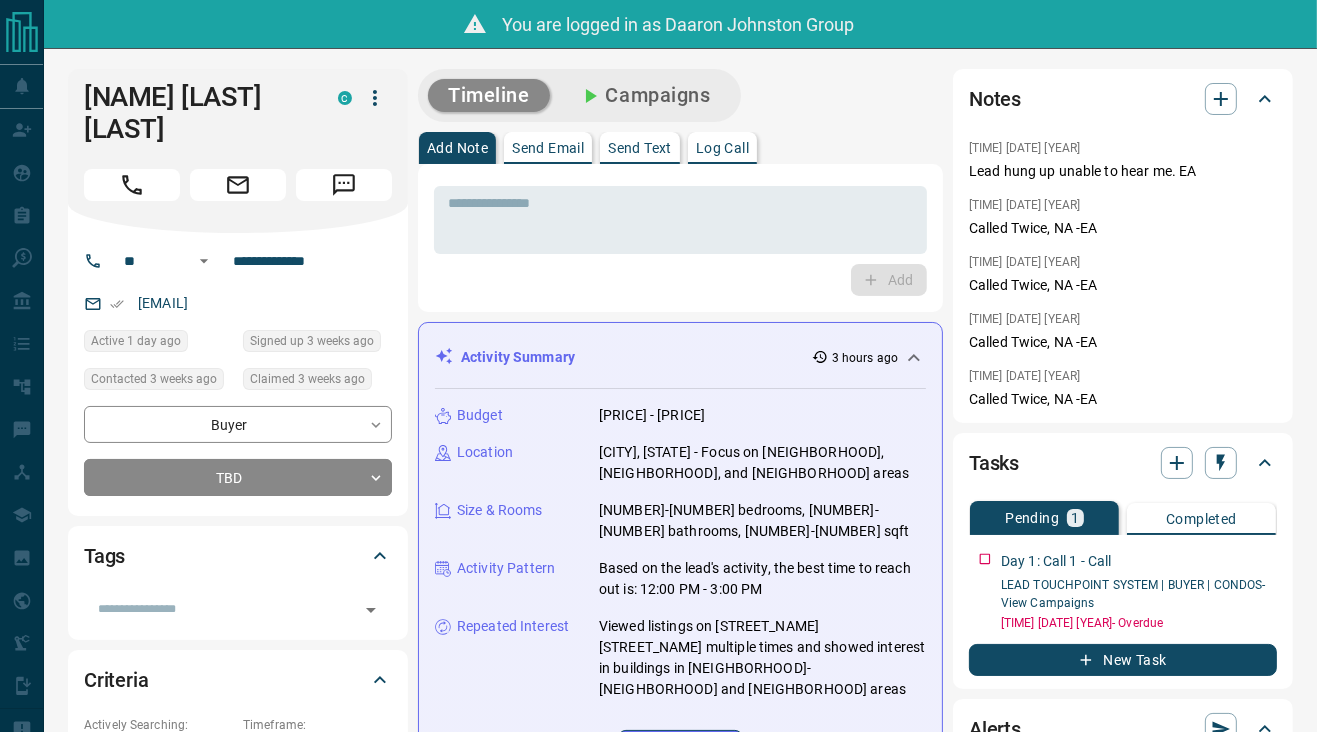 click on "Timeline Campaigns Add Note Send Email Send Text Log Call * ​ Add Activity Summary 3 hours ago Budget 700,000 - 850,000 Location Toronto, Ontario - Focus on North York, West End, and Downtown areas Size & Rooms 2-3 bedrooms, 2-3 bathrooms, 700-1800 sqft Activity Pattern Based on the lead's activity, the best time to reach out is:  12:00 PM - 3:00 PM Repeated Interest Viewed listings on Sarah Jackson Crescent multiple times and showed interest in buildings in High Park-Swansea and Downtown areas Regenerate All ​ 12:31 pm Aug 4 2025 Viewed a Listing C 46 Sarah Jackson Cres , Downsview | Roding | CFB, North York, Toronto 3 3 1600 - 1799  sqft $749,800 W4740820 12:26 pm Aug 4 2025 Lead Profile Updated  updated the following fields: Search Range (Max) :  849000 12:26 pm Aug 4 2025 Viewed a Building  C One Old Mill 1 Old Mill Dr, York, ON High-Rise | 2014 | 13 floors | 279 units 12:26 pm Aug 4 2025 Viewed a Listing C 46 Sarah Jackson Crescent , Downsview | Roding | CFB, North York, Toronto 3 3 1100 - 1500  sqft" at bounding box center (680, 1305) 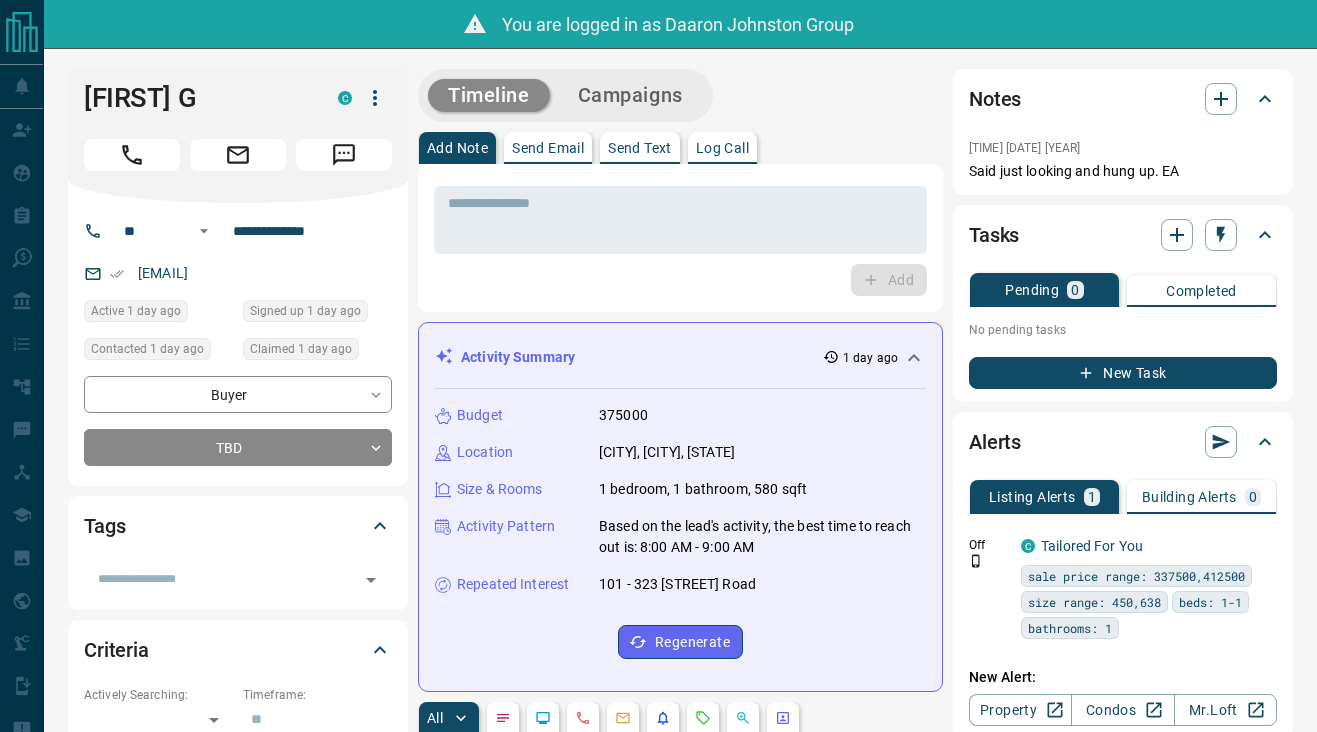 scroll, scrollTop: 0, scrollLeft: 0, axis: both 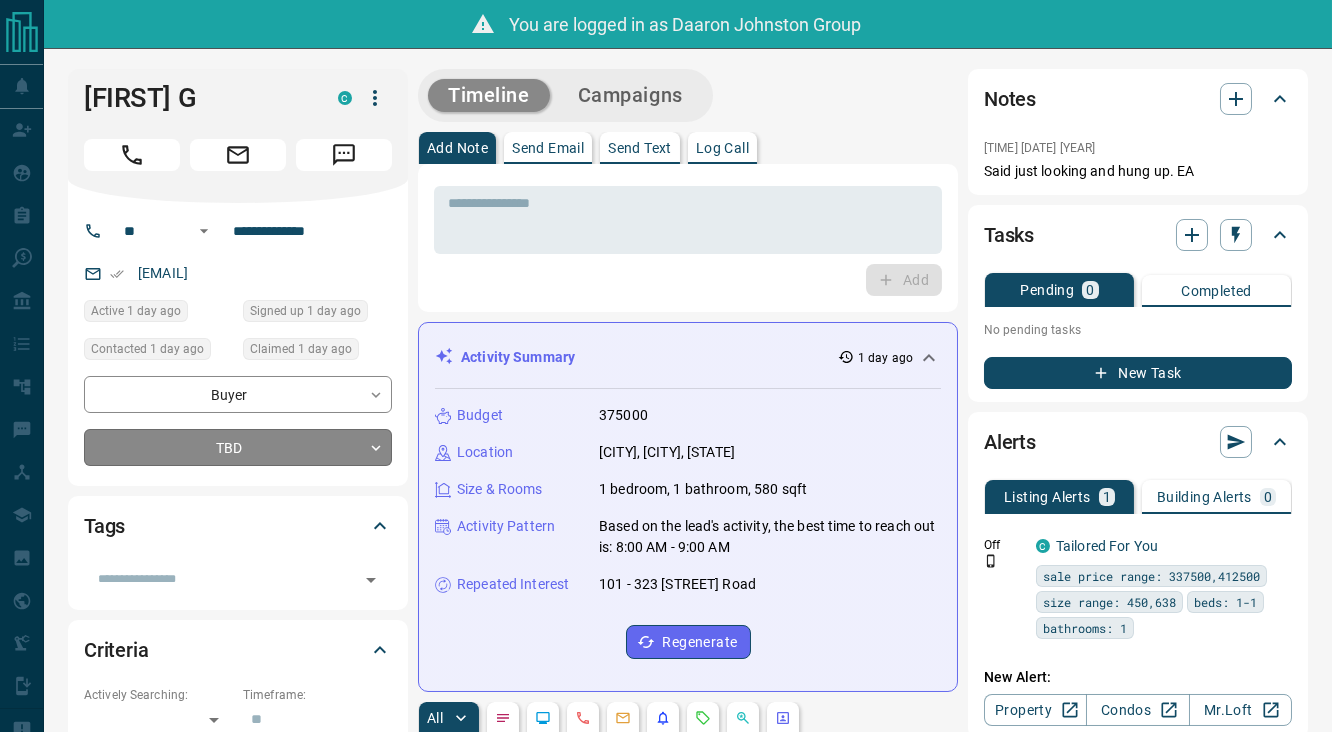 click on "**********" at bounding box center [666, 1116] 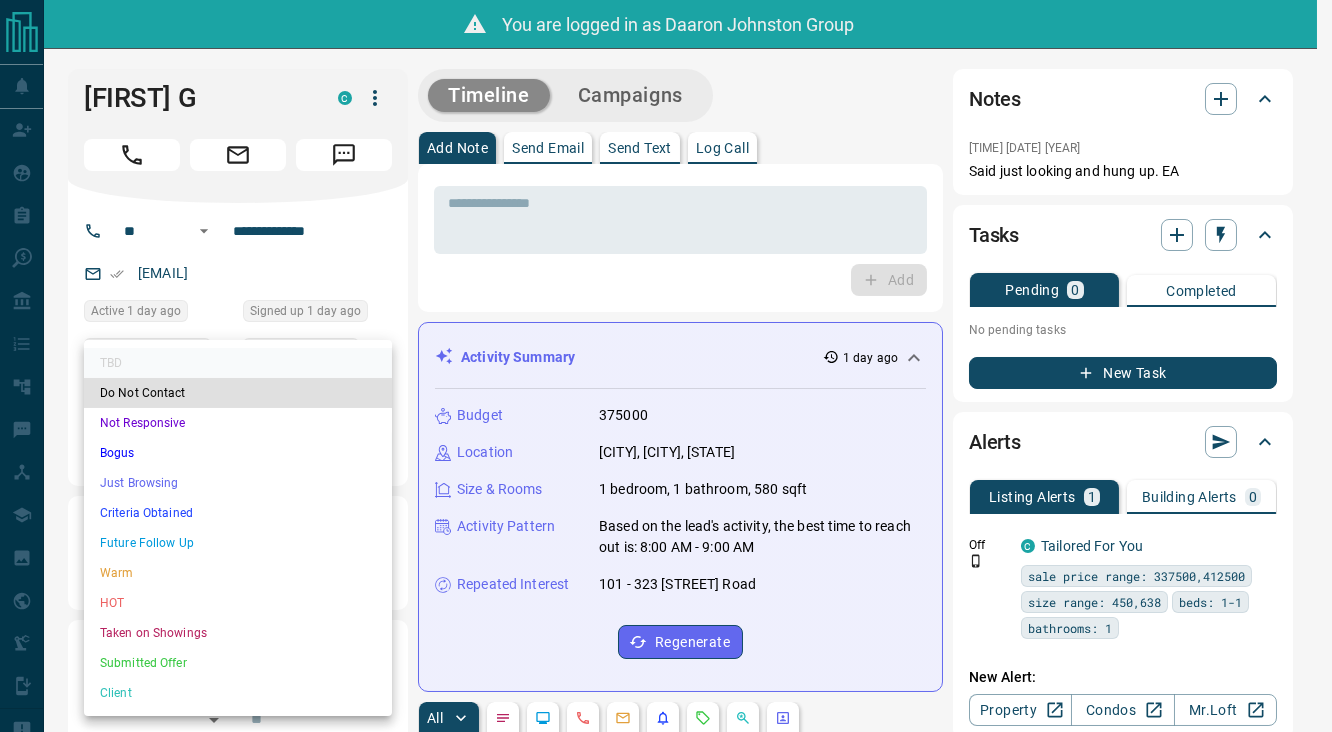 click on "Just Browsing" at bounding box center (238, 483) 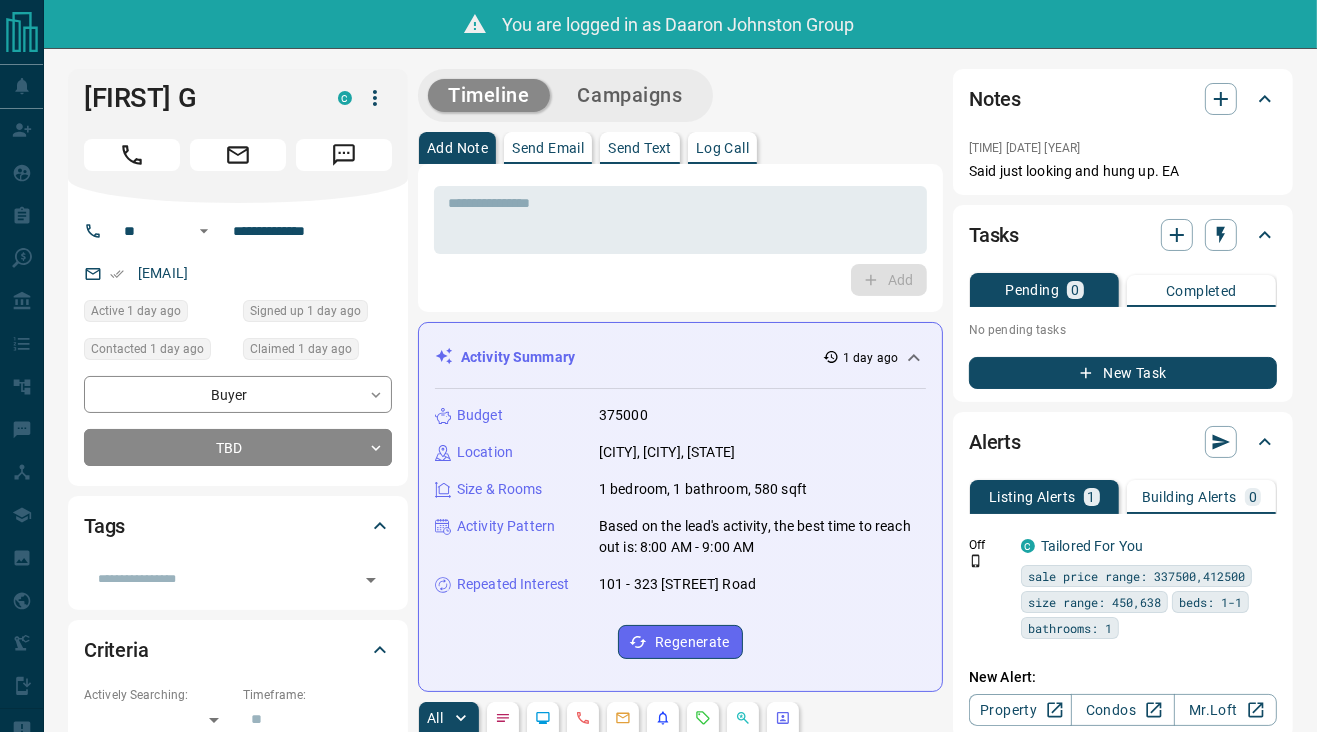 click on "Add" at bounding box center [680, 280] 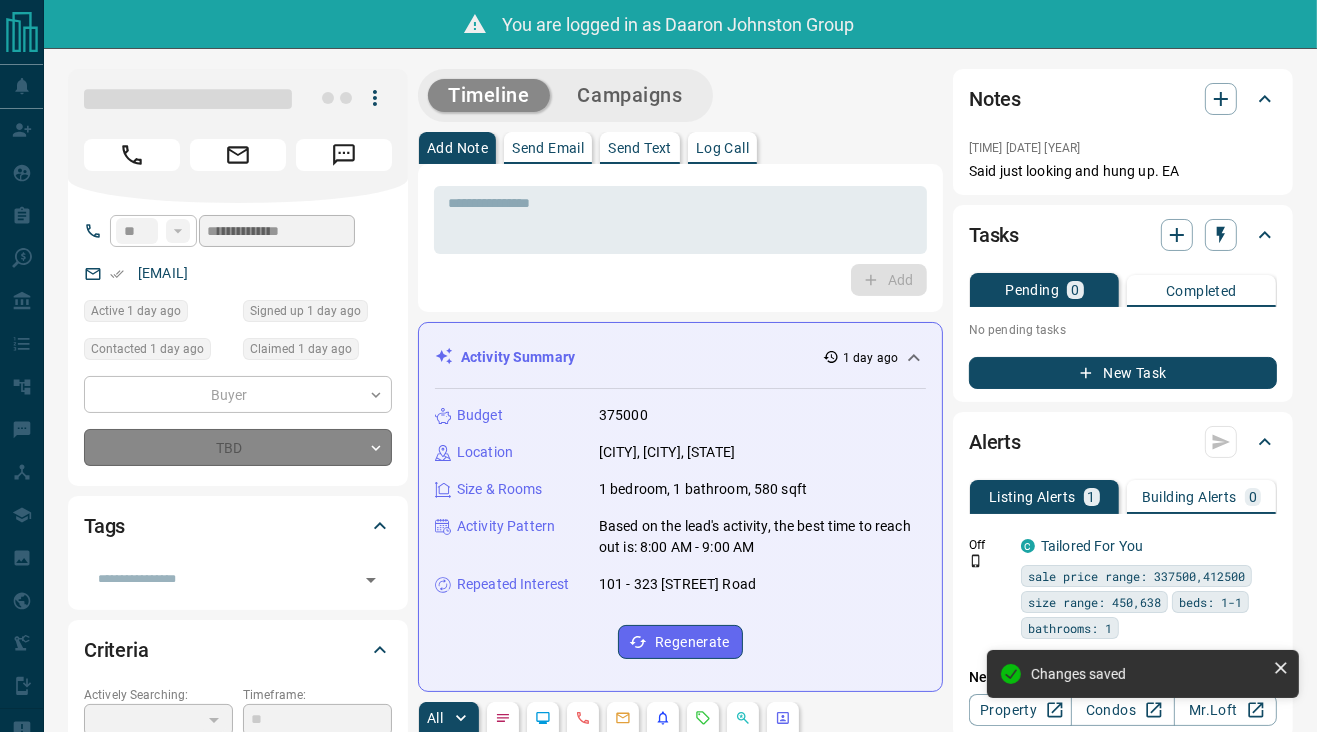 type on "*" 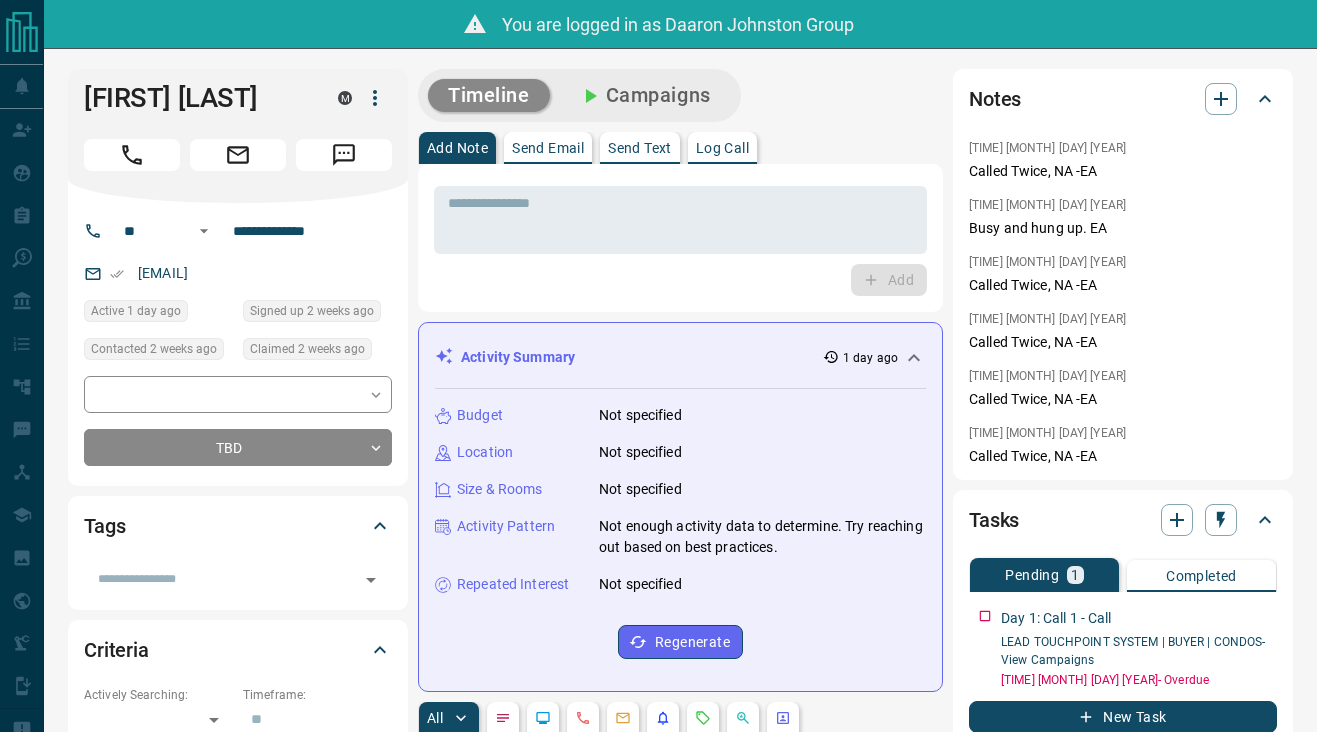 scroll, scrollTop: 0, scrollLeft: 0, axis: both 